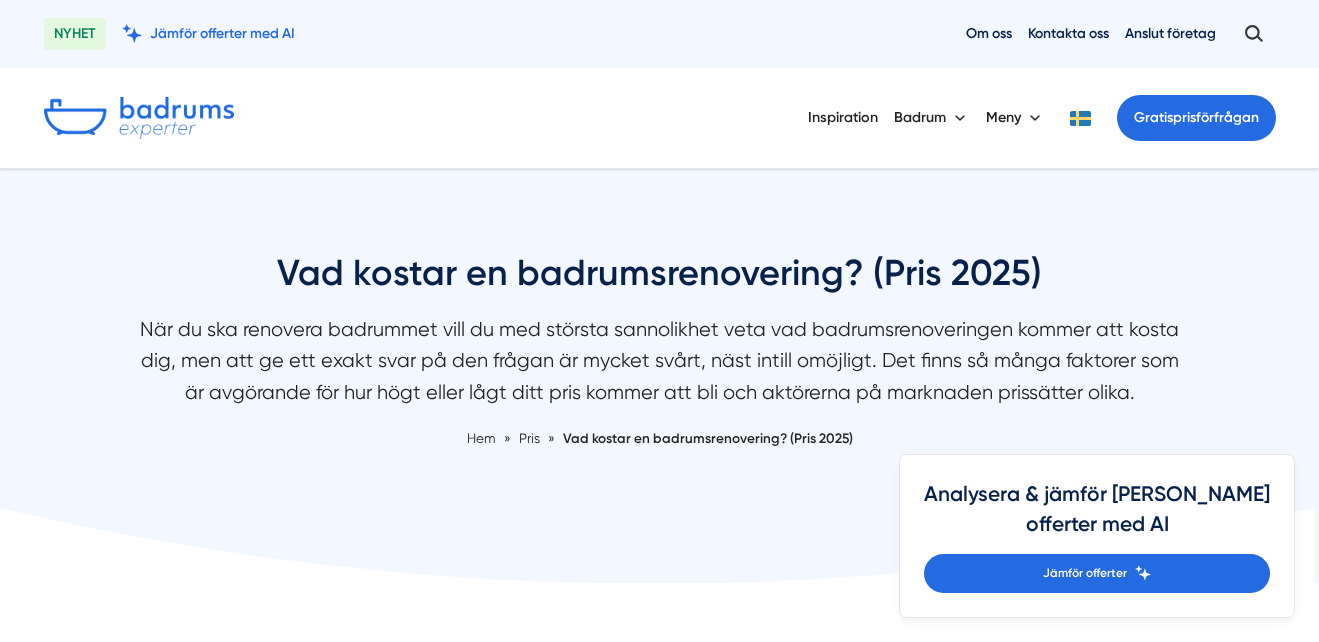 scroll, scrollTop: 0, scrollLeft: 0, axis: both 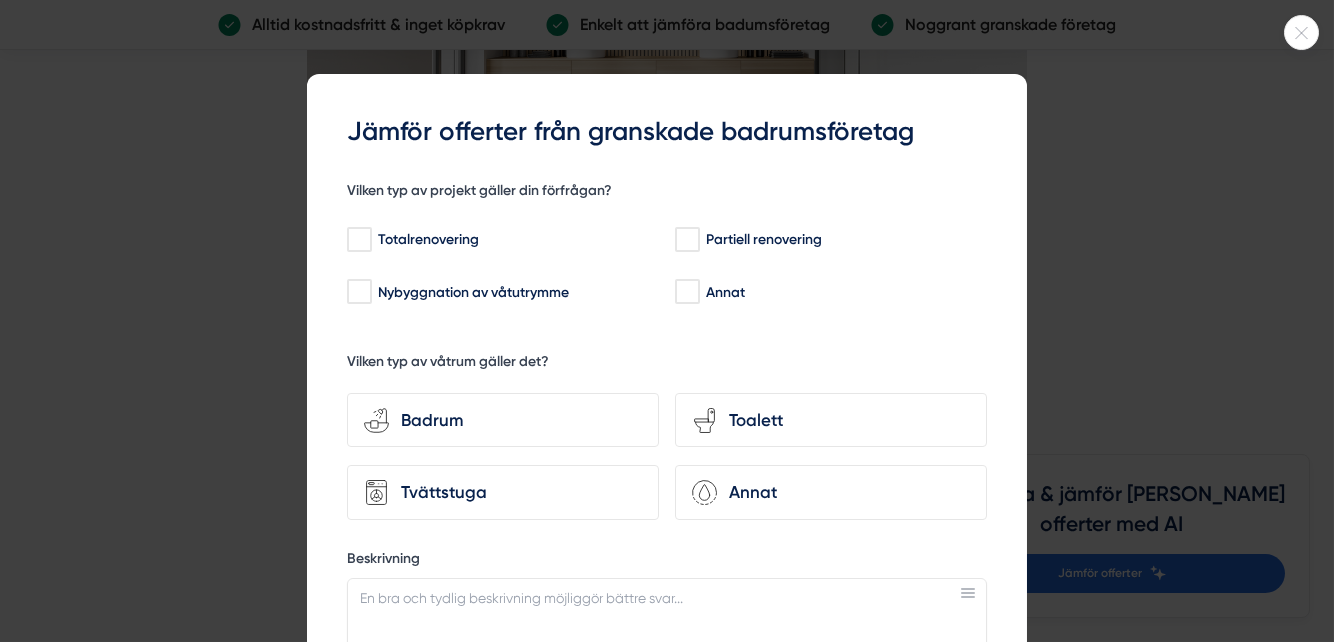 drag, startPoint x: 1323, startPoint y: 36, endPoint x: 1279, endPoint y: 349, distance: 316.0775 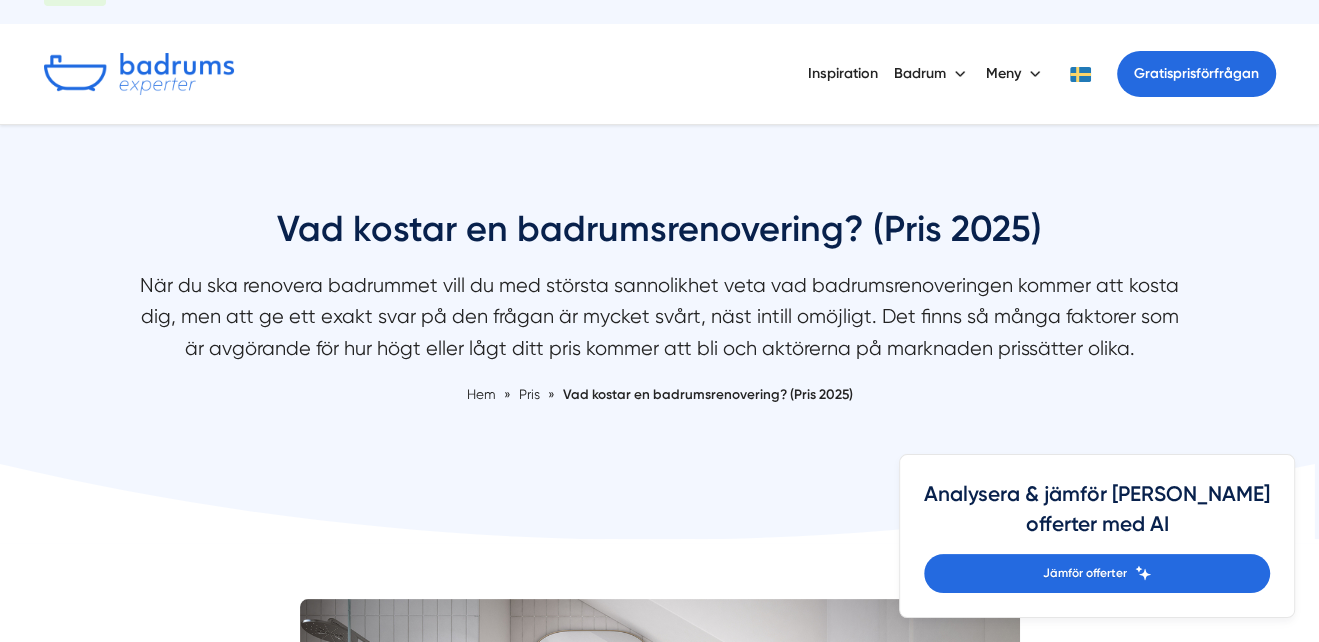 scroll, scrollTop: 0, scrollLeft: 0, axis: both 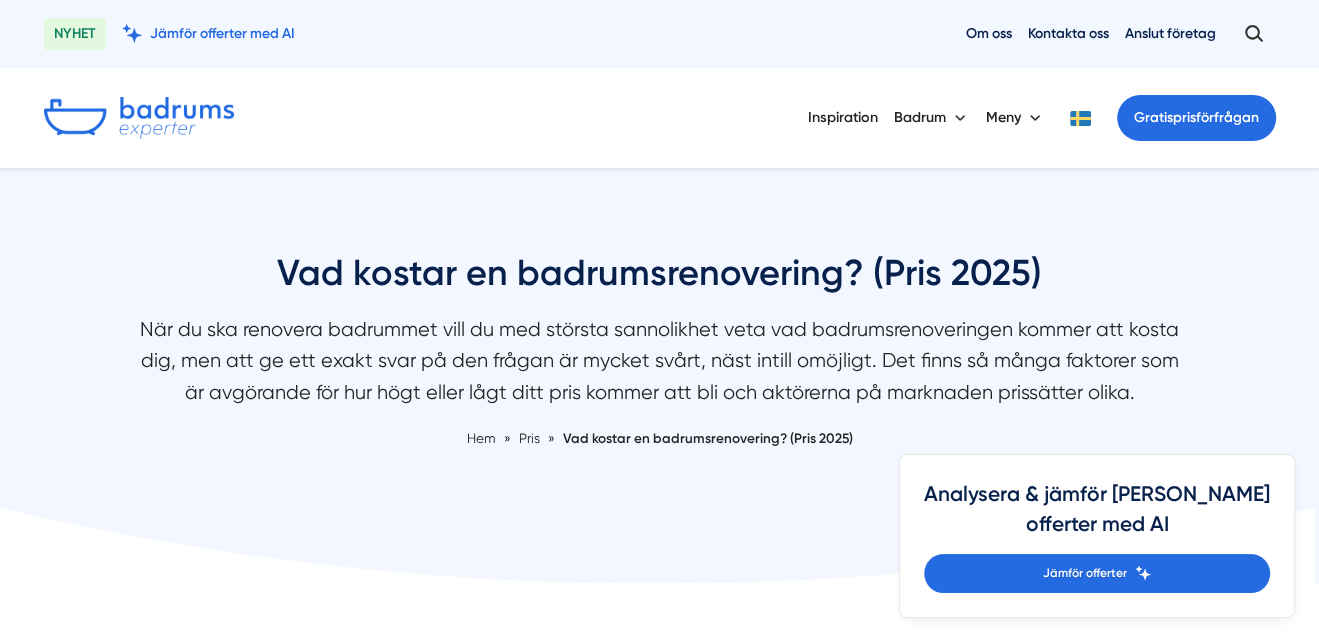 click at bounding box center (139, 118) 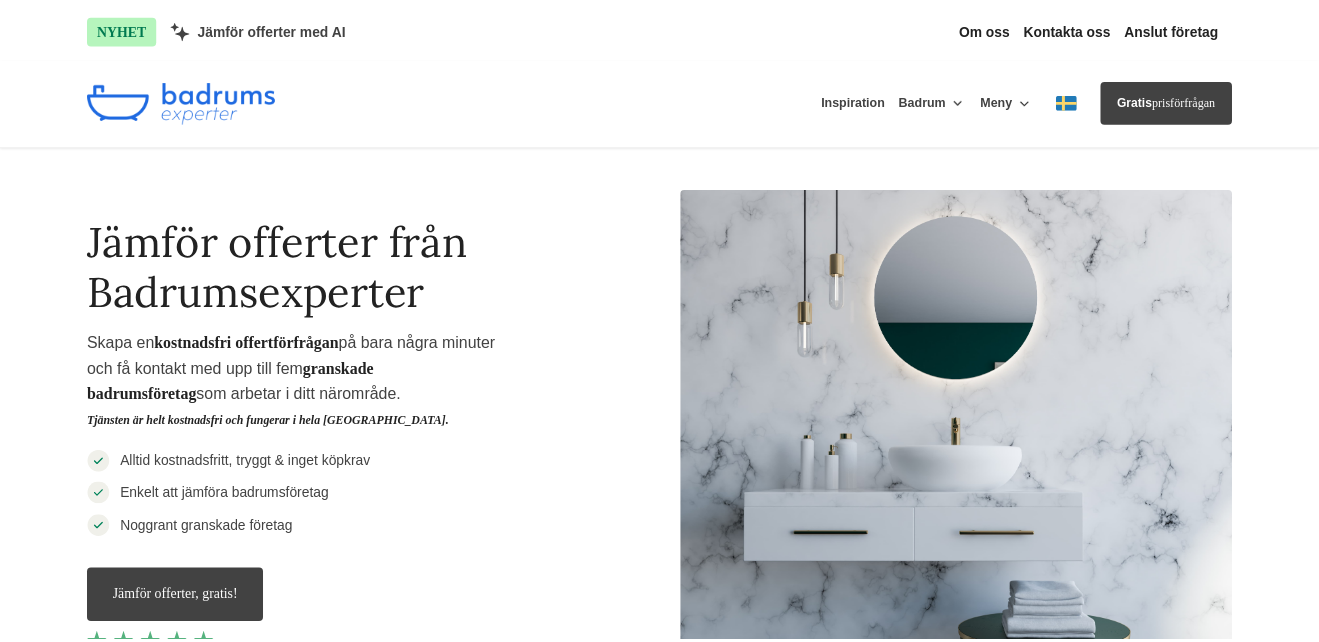 scroll, scrollTop: 0, scrollLeft: 0, axis: both 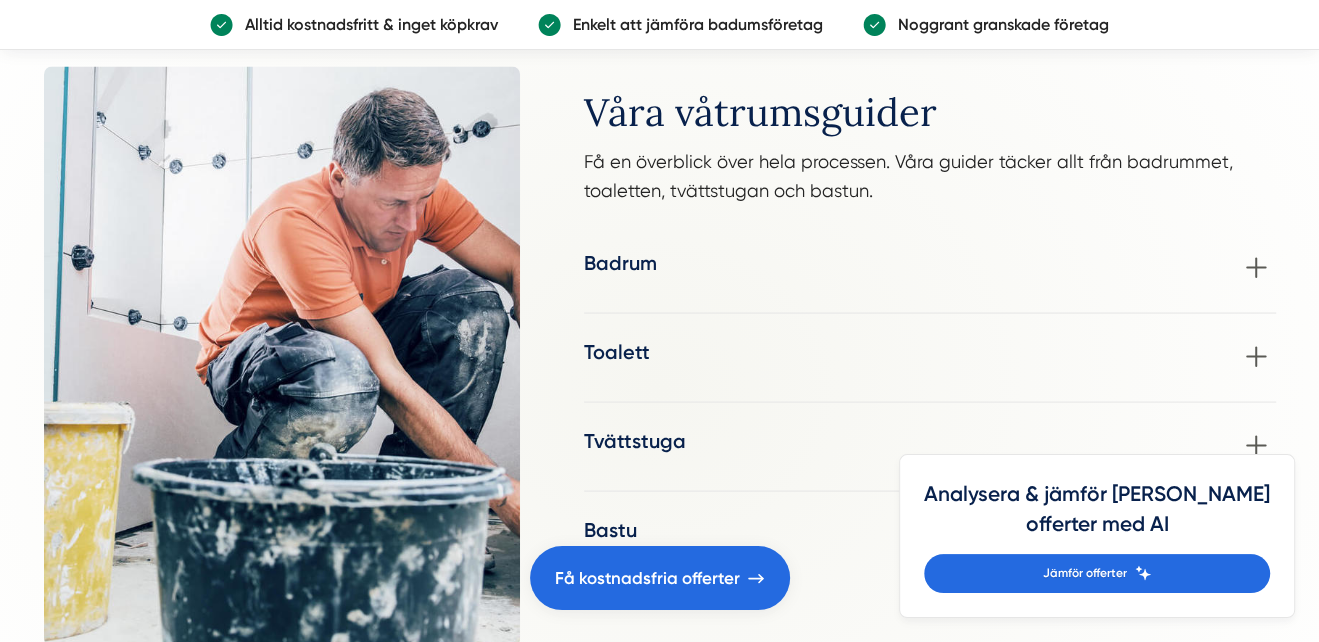 click on "Våra våtrumsguider
Få en överblick över hela processen. Våra guider täcker allt från badrummet, toaletten, tvättstugan och bastun.
[GEOGRAPHIC_DATA]
Om du överväger en badrumsrenovering men känner dig osäker på stil- och färgval, kan våra detaljerade guider vara den hjälp du behöver. De är fyllda med inspirerande idéer, konkreta prisuppgifter och kreativa förslag som kan leda dig närmare visionen om ditt idealiska badrum - oavsett stil och form.
Pris badrumsrenovering
Checklista renovera badrumet
[GEOGRAPHIC_DATA]
ROT-avdraget
Totalrenovering av badrum
Microcement i badrum
Träpanel i badrum
Toalett
Toalett" at bounding box center [660, 356] 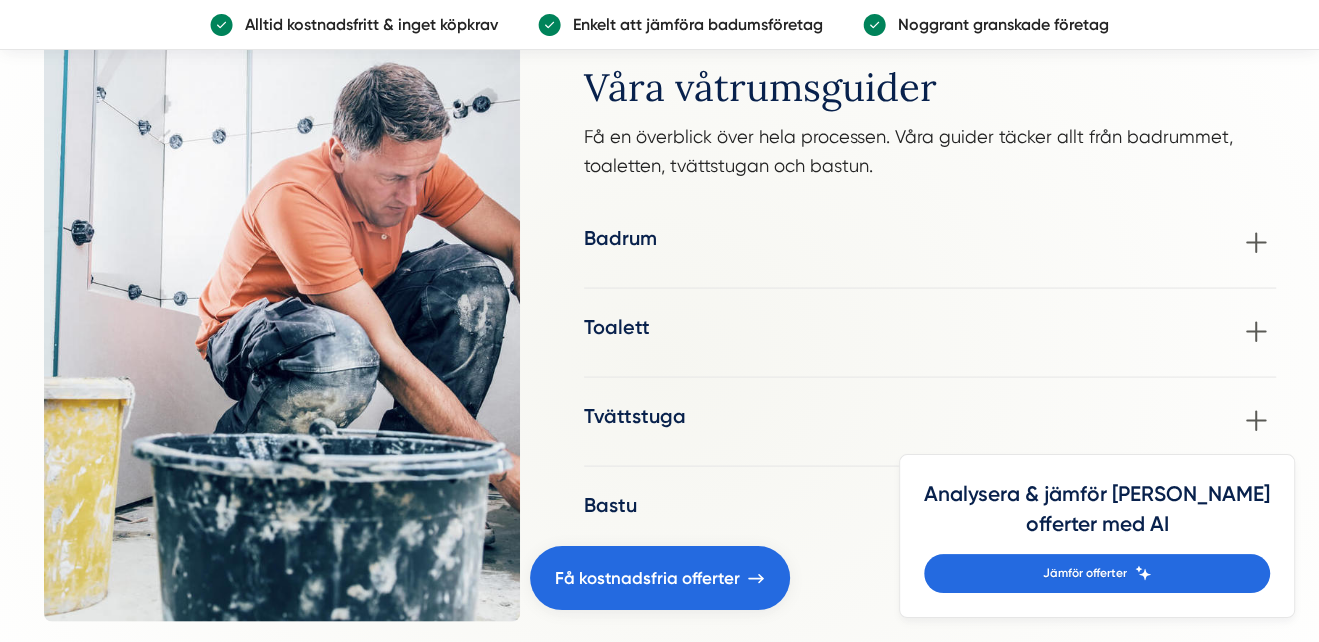 scroll, scrollTop: 2546, scrollLeft: 0, axis: vertical 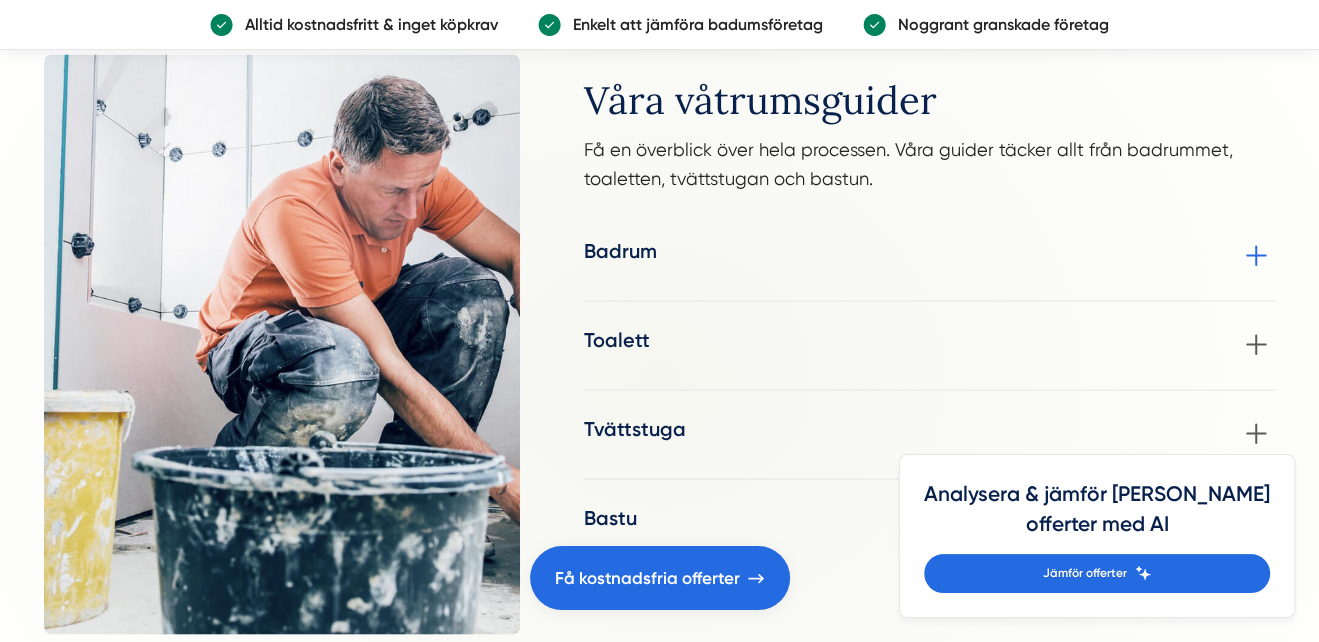 click on "Badrum
Om du överväger en badrumsrenovering men känner dig osäker på stil- och färgval, kan våra detaljerade guider vara den hjälp du behöver. De är fyllda med inspirerande idéer, konkreta prisuppgifter och kreativa förslag som kan leda dig närmare visionen om ditt idealiska badrum - oavsett stil och form.
Pris badrumsrenovering
Checklista renovera badrumet
Golvvärme
ROT-avdraget
Totalrenovering av badrum
Microcement i badrum
Träpanel i badrum" at bounding box center [930, 256] 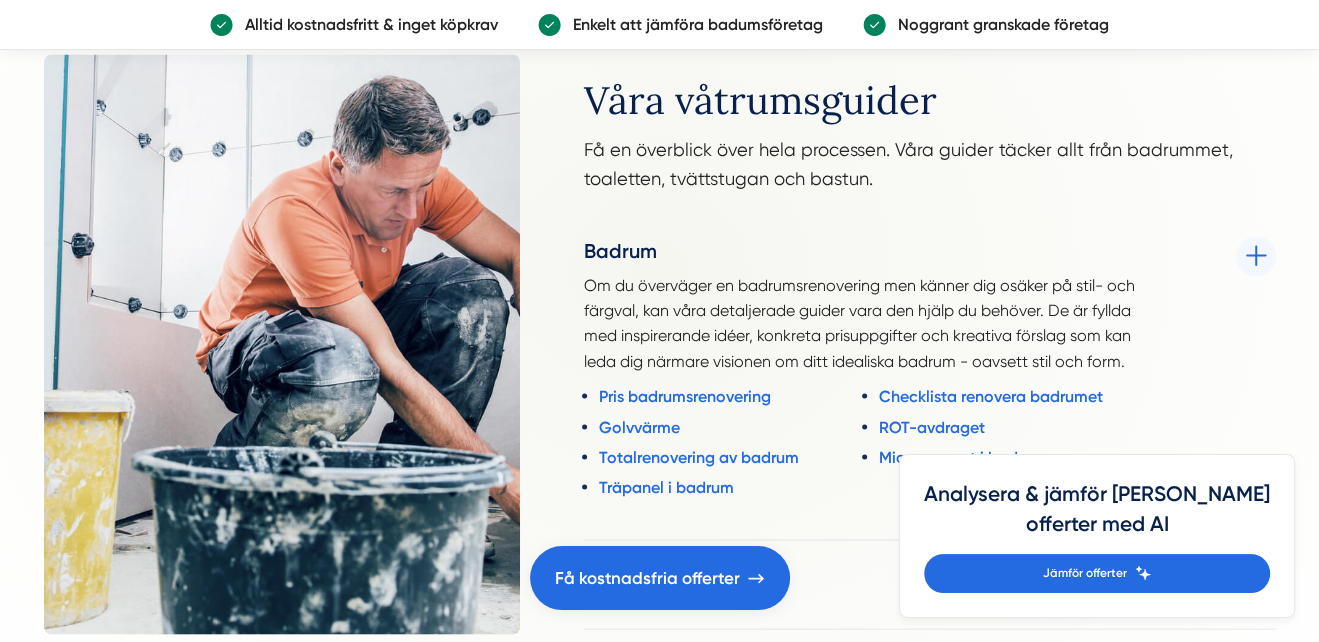 scroll, scrollTop: 2436, scrollLeft: 0, axis: vertical 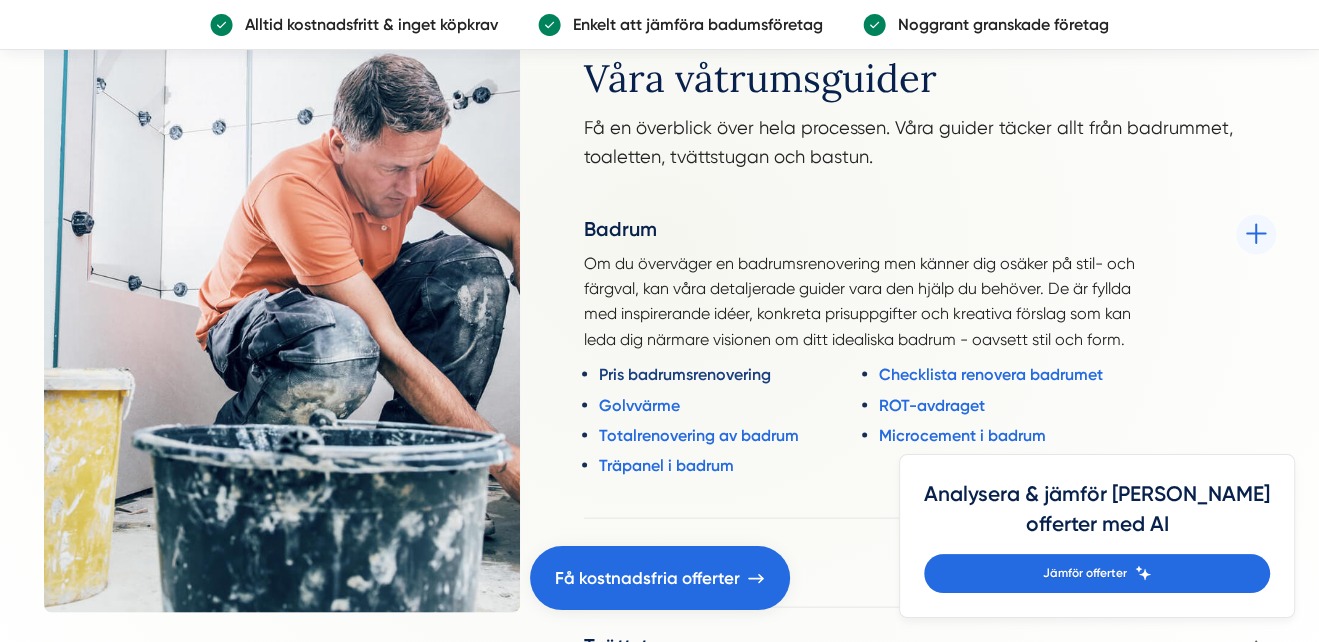 click on "Pris badrumsrenovering" at bounding box center [737, 373] 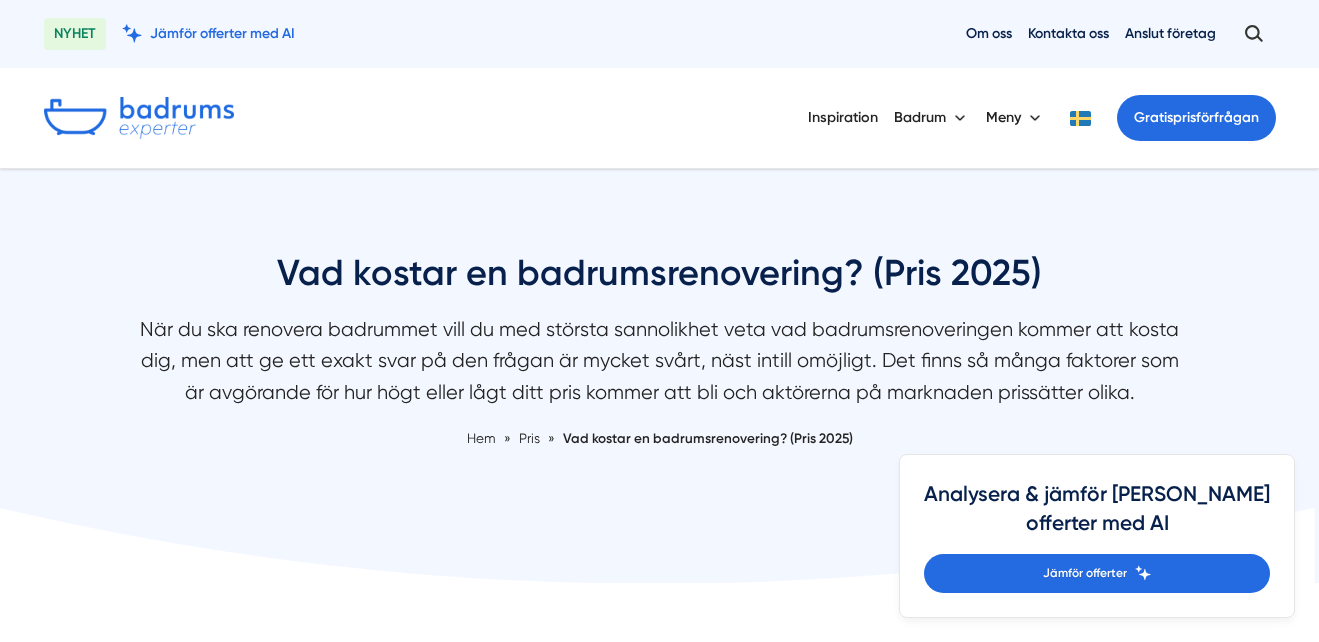 scroll, scrollTop: 0, scrollLeft: 0, axis: both 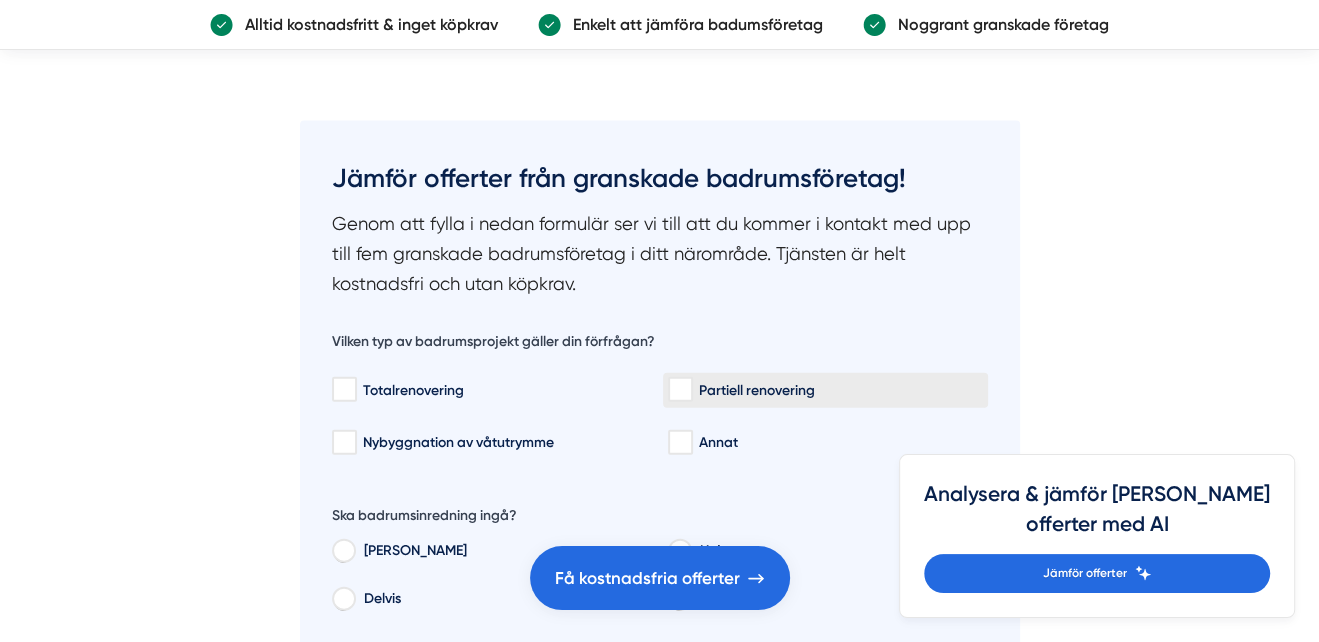 click on "Partiell renovering" at bounding box center [679, 390] 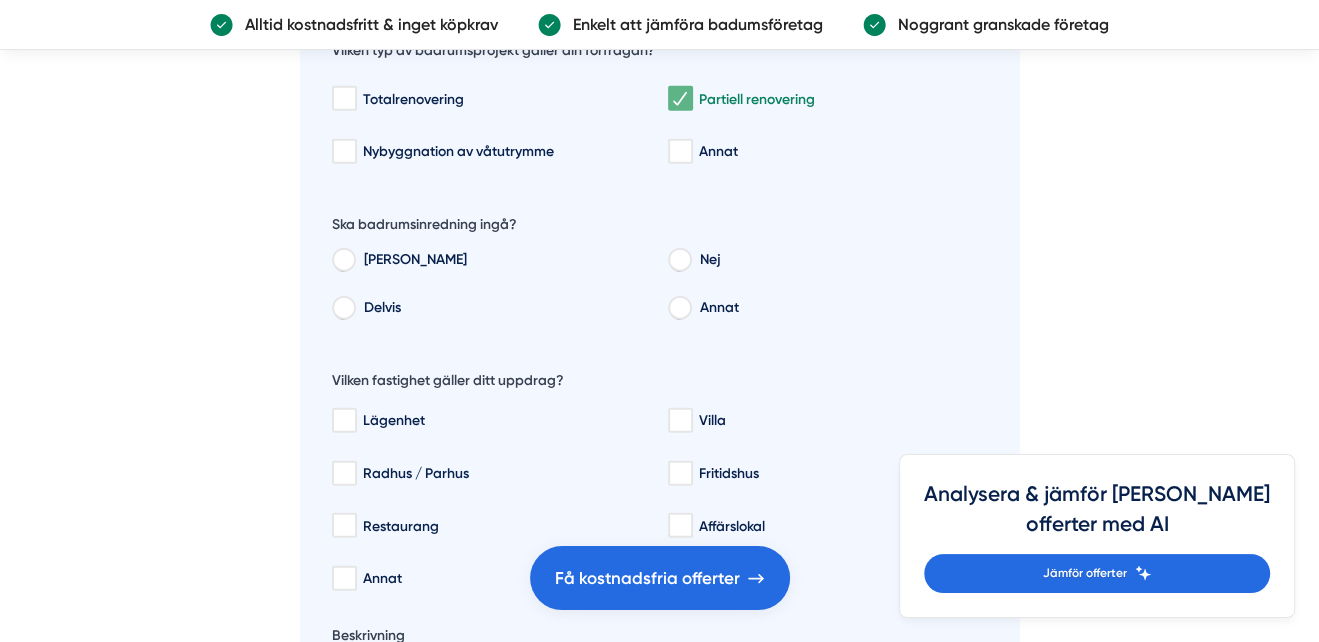 scroll, scrollTop: 3449, scrollLeft: 0, axis: vertical 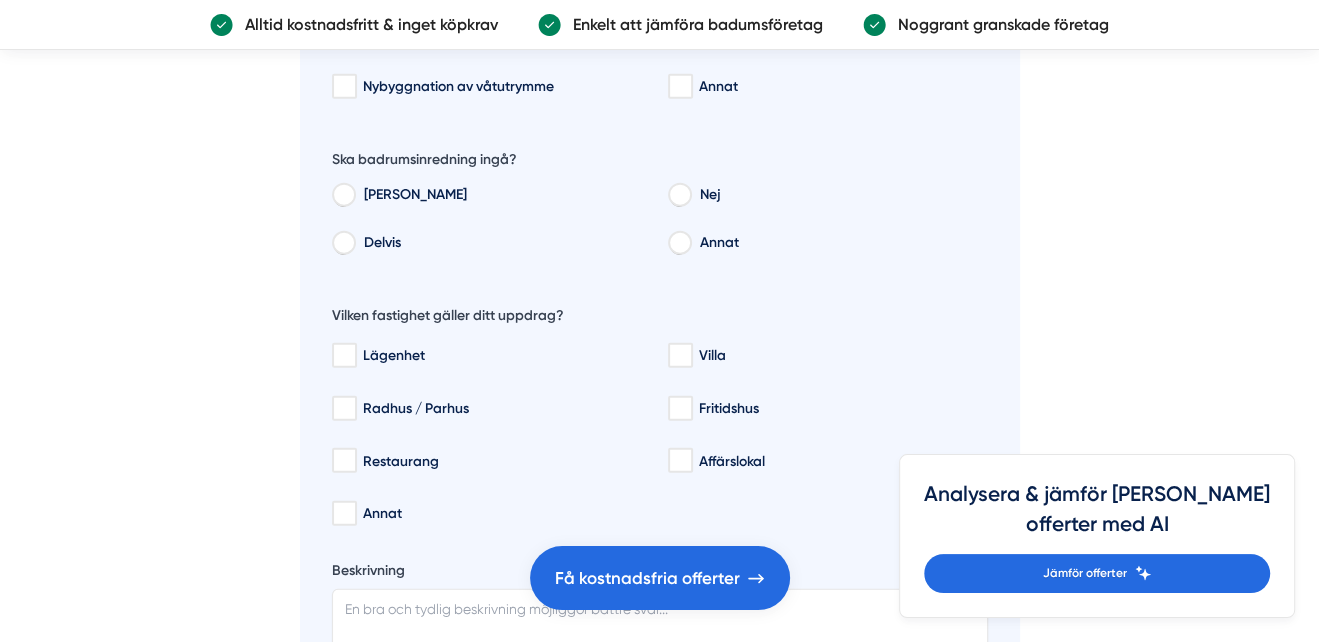 click on "[PERSON_NAME]" at bounding box center [343, 198] 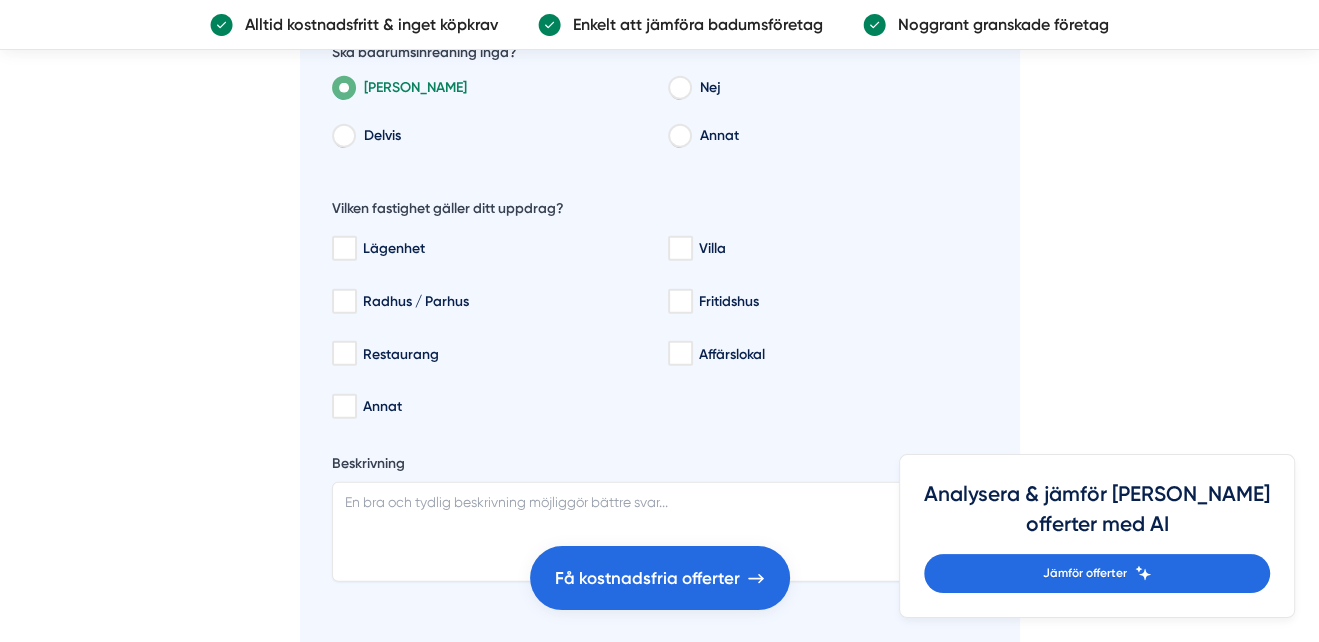 scroll, scrollTop: 3611, scrollLeft: 0, axis: vertical 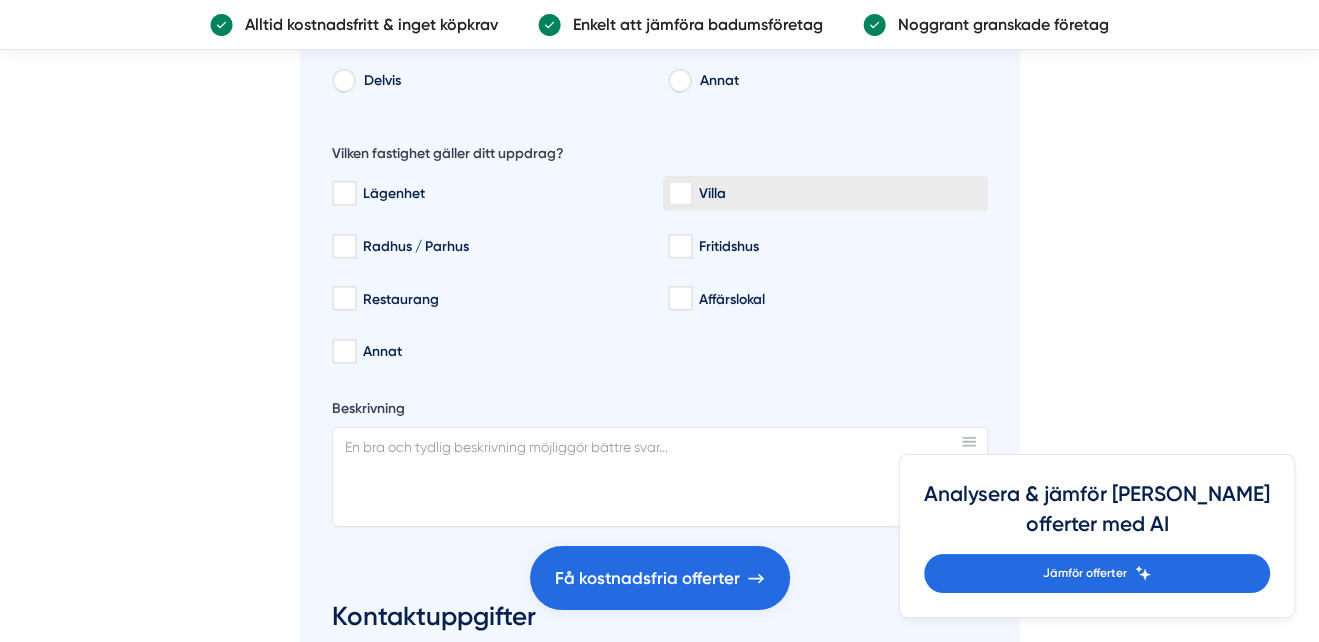 click on "Villa" at bounding box center [679, 194] 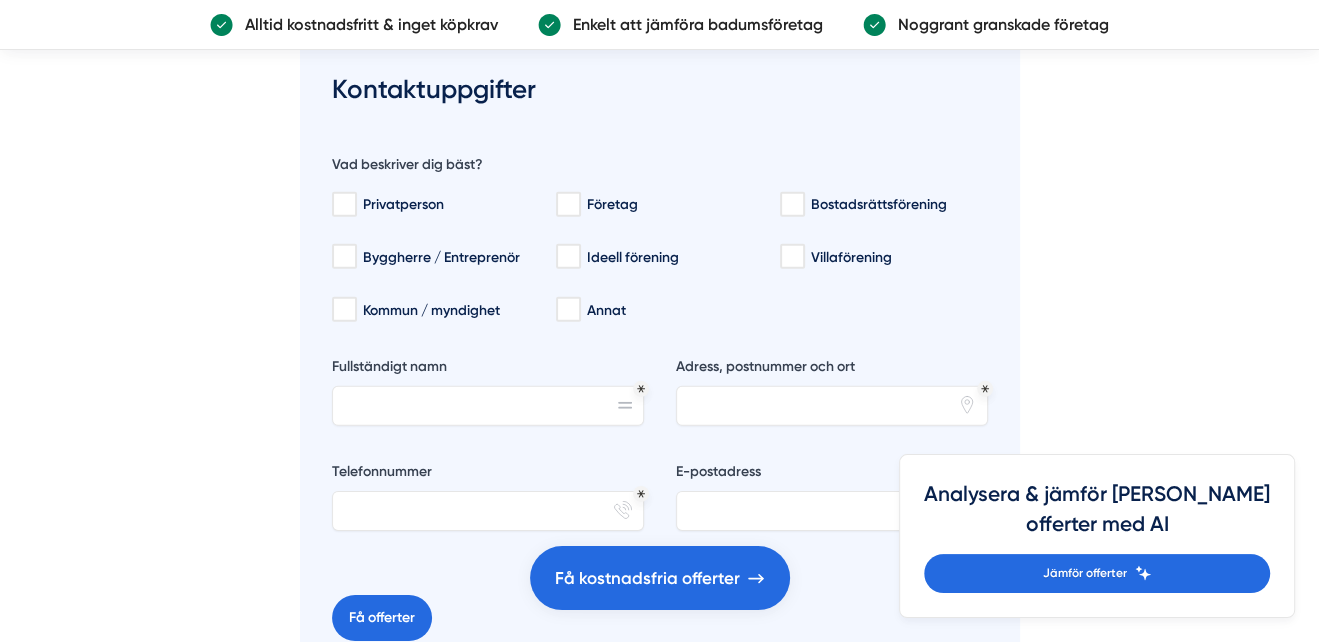 scroll, scrollTop: 4149, scrollLeft: 0, axis: vertical 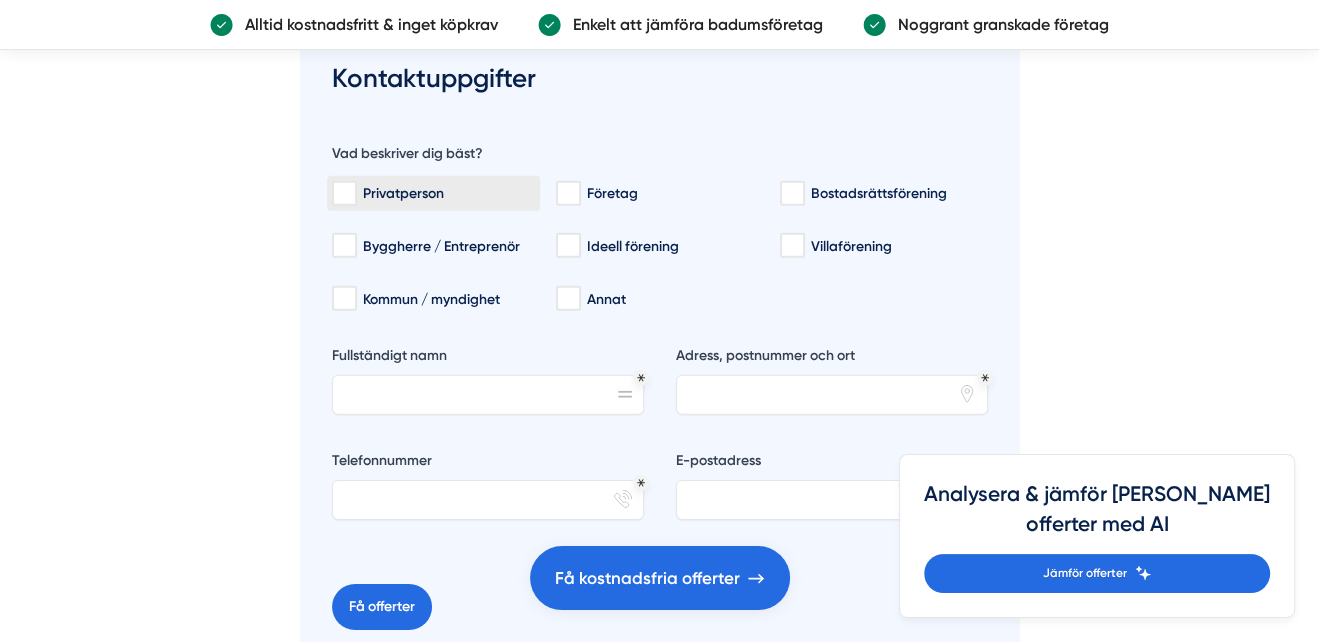 click on "Privatperson" at bounding box center [343, 194] 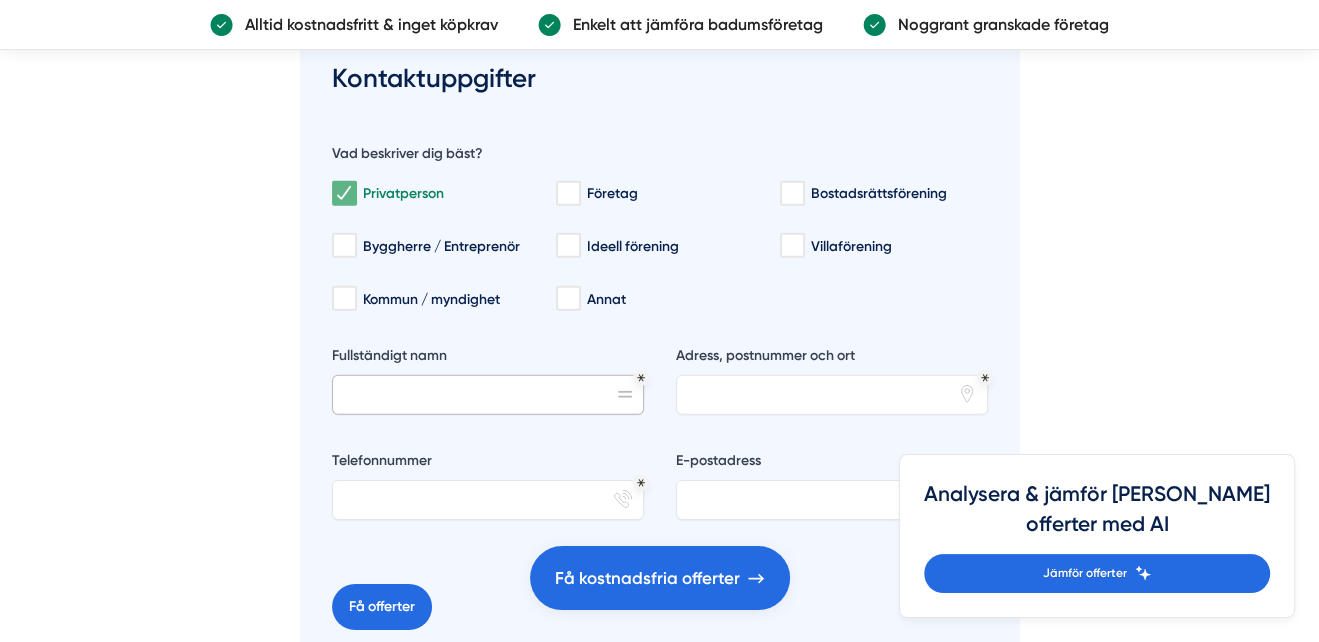 click on "Fullständigt namn" at bounding box center [488, 395] 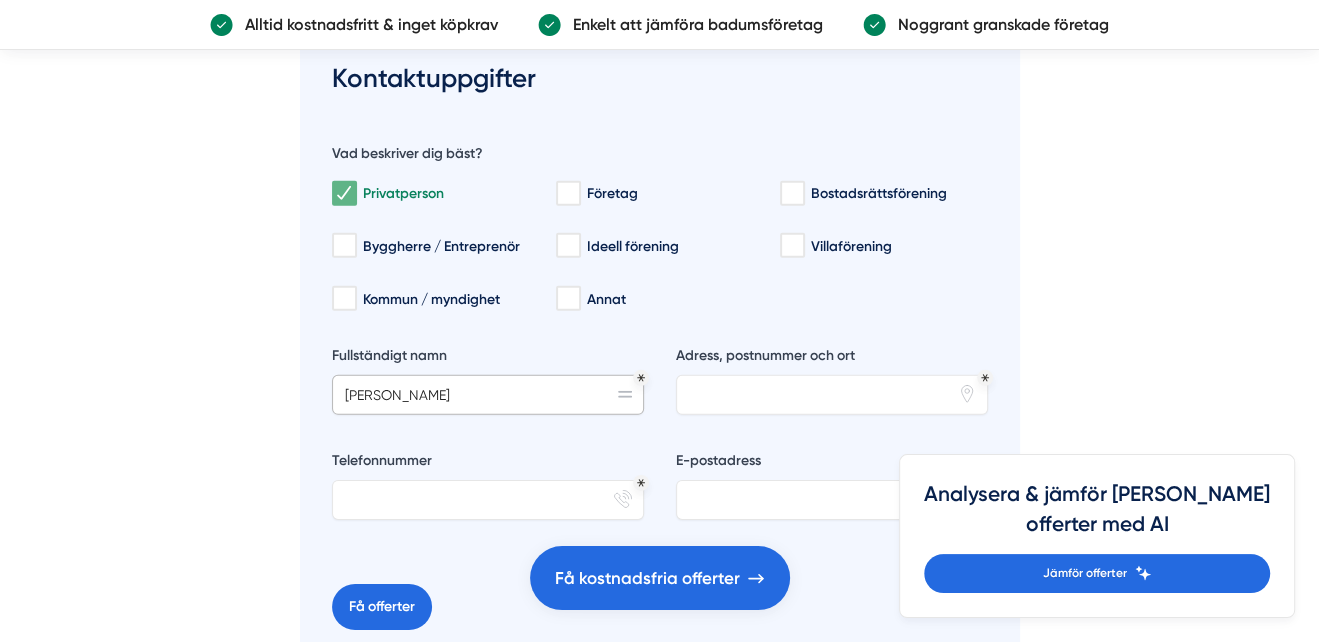 type on "[PERSON_NAME]" 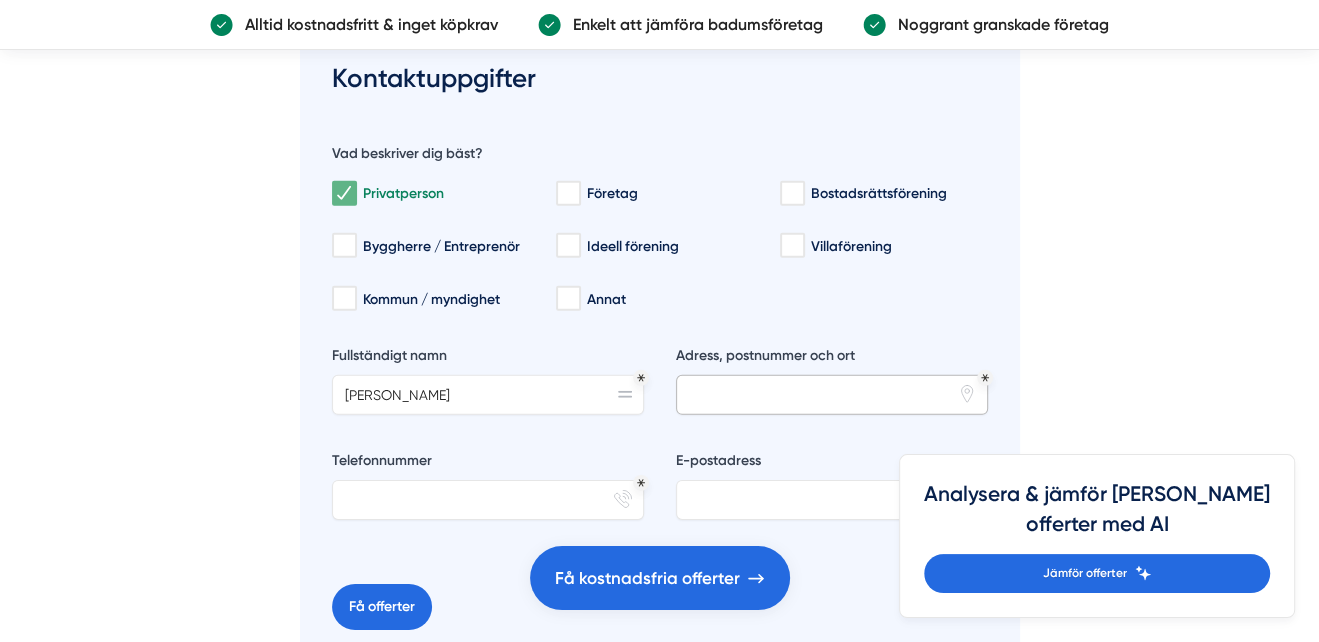 click on "Adress, postnummer och ort" at bounding box center (832, 395) 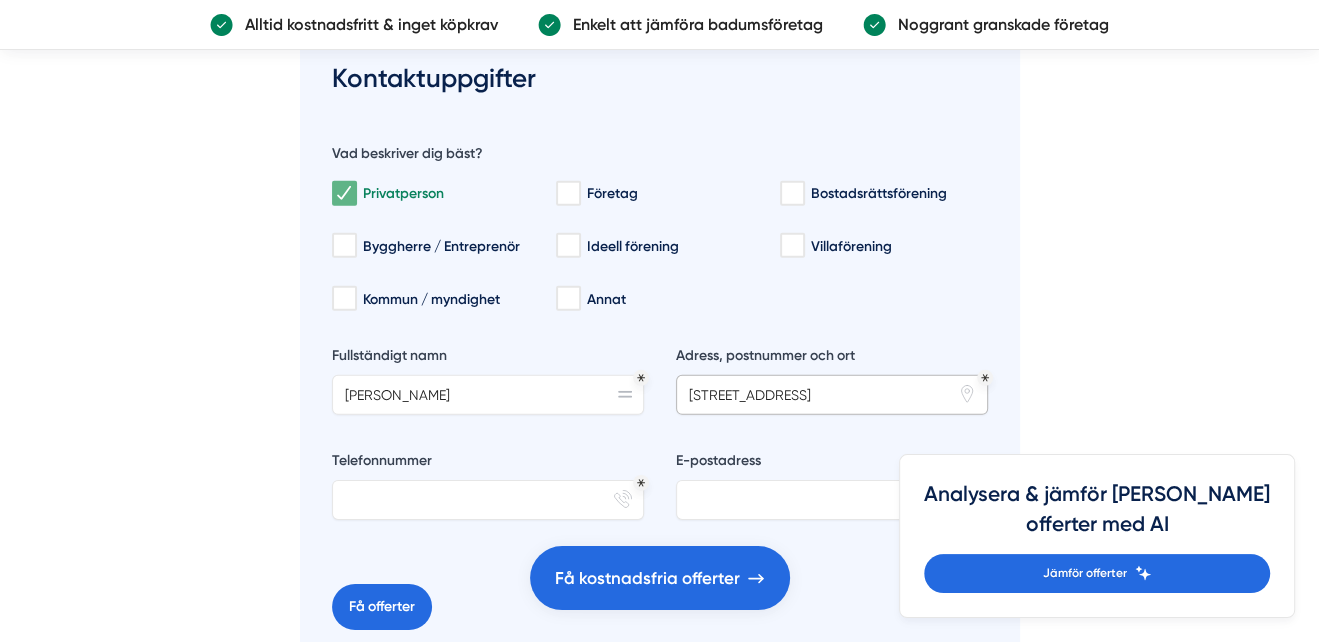 type on "[STREET_ADDRESS]" 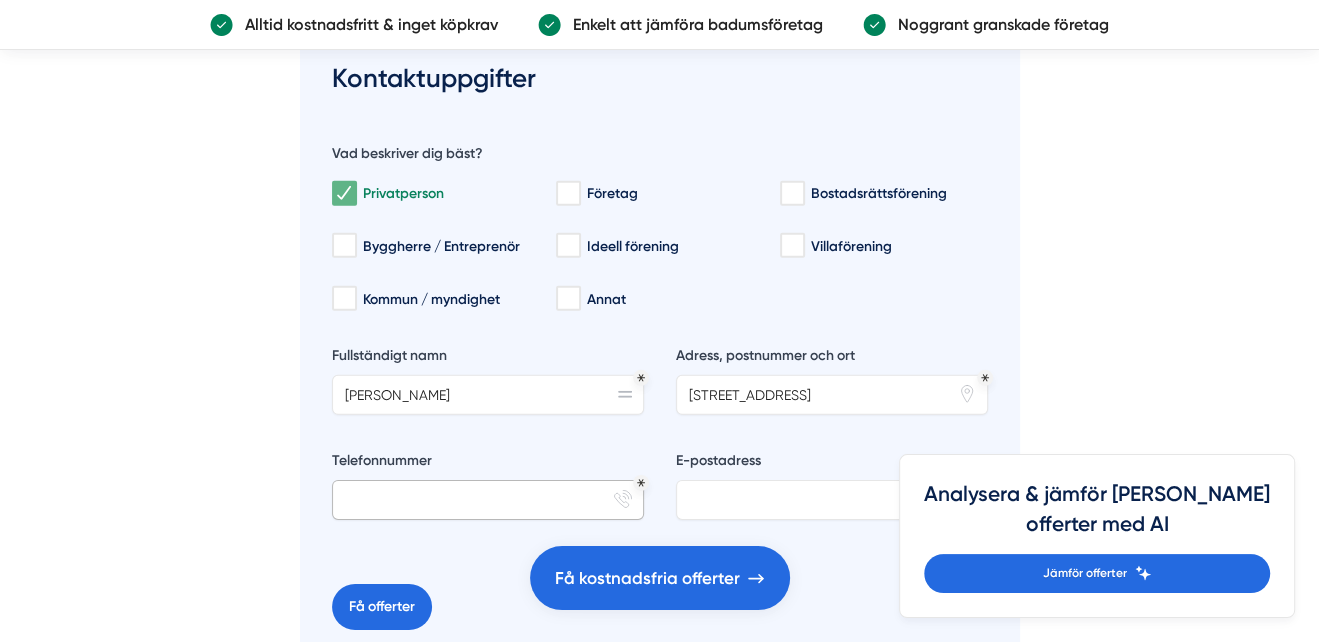 click on "Telefonnummer" at bounding box center (488, 500) 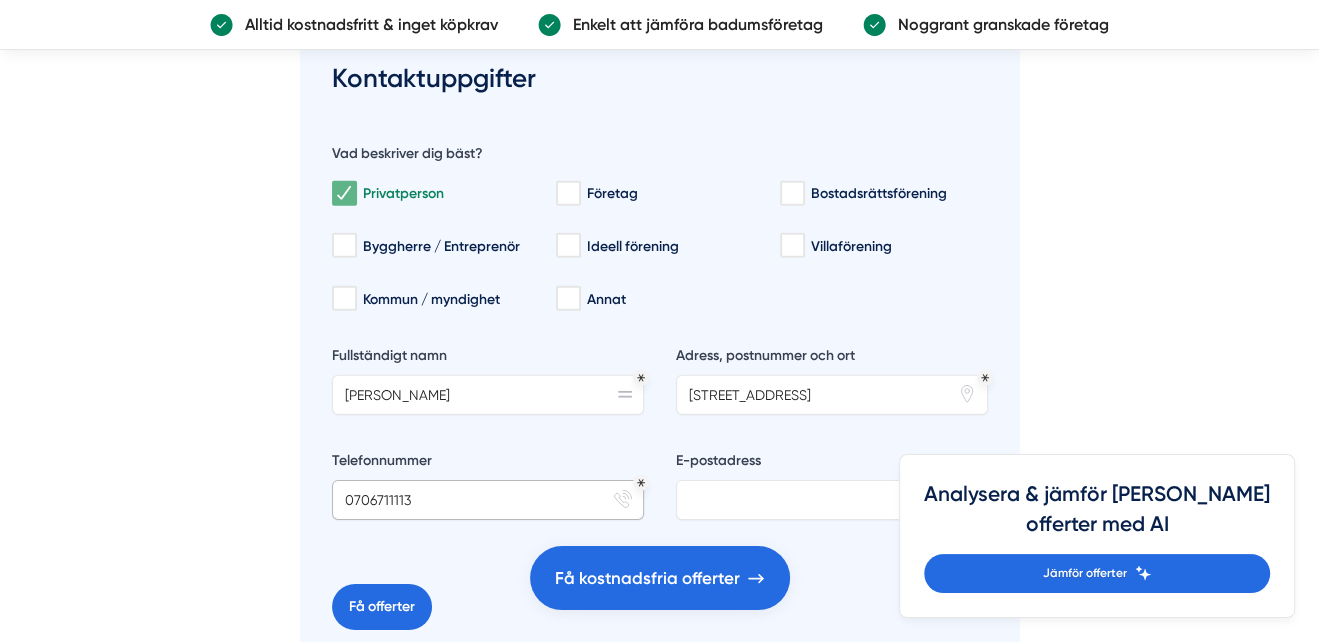 type on "0706711113" 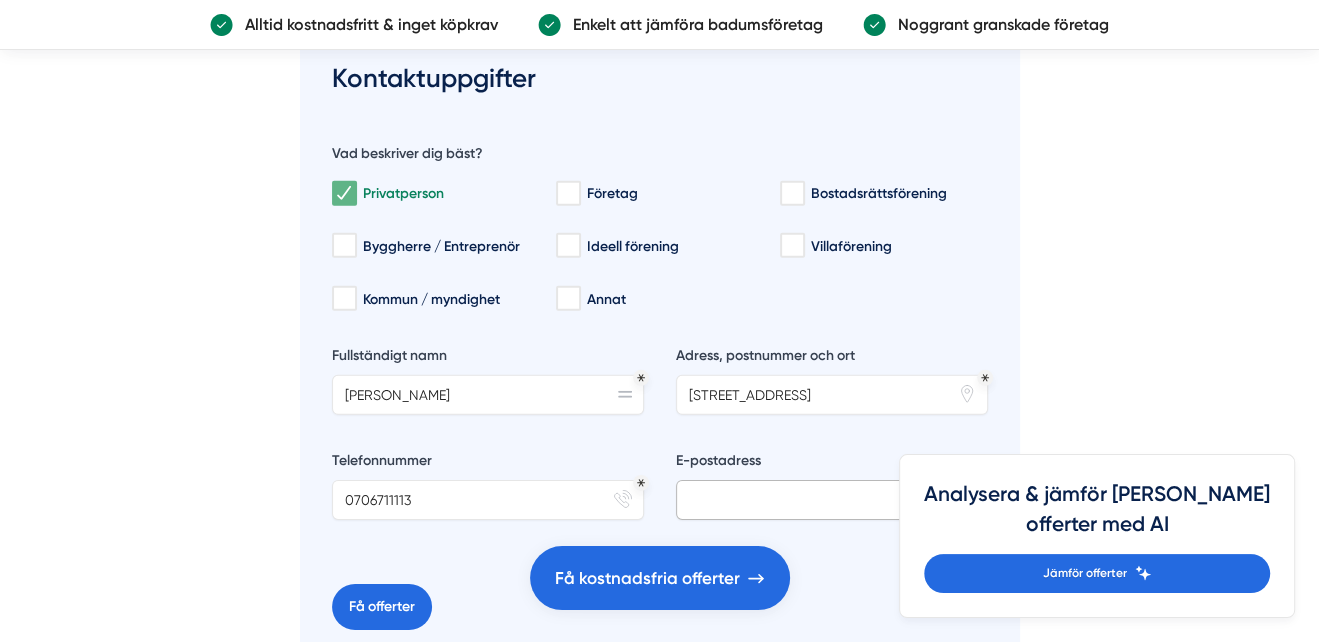 click on "E-postadress" at bounding box center [832, 500] 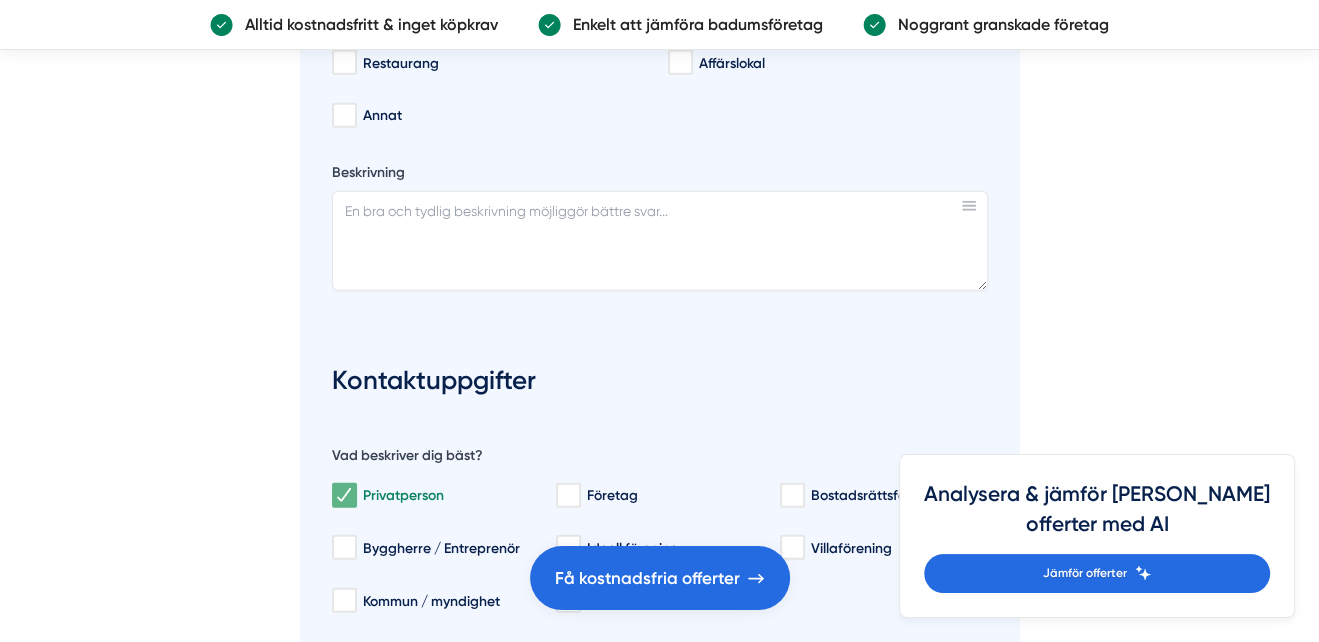 scroll, scrollTop: 3750, scrollLeft: 0, axis: vertical 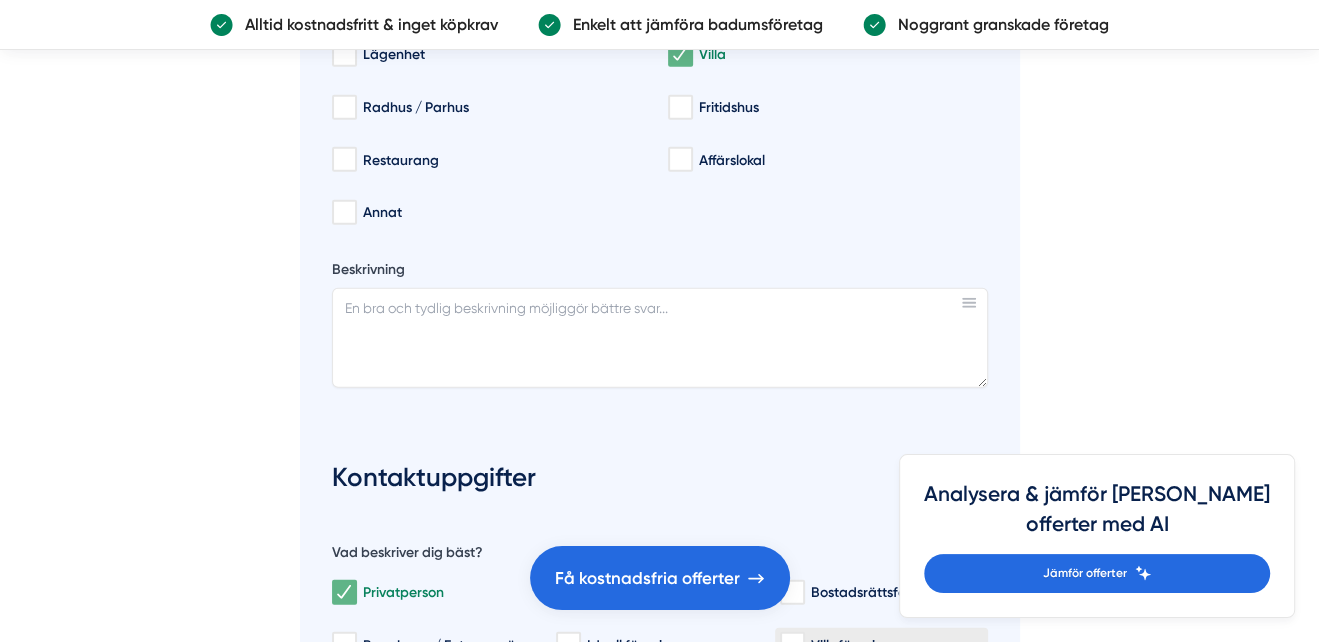 type on "[EMAIL_ADDRESS][DOMAIN_NAME]" 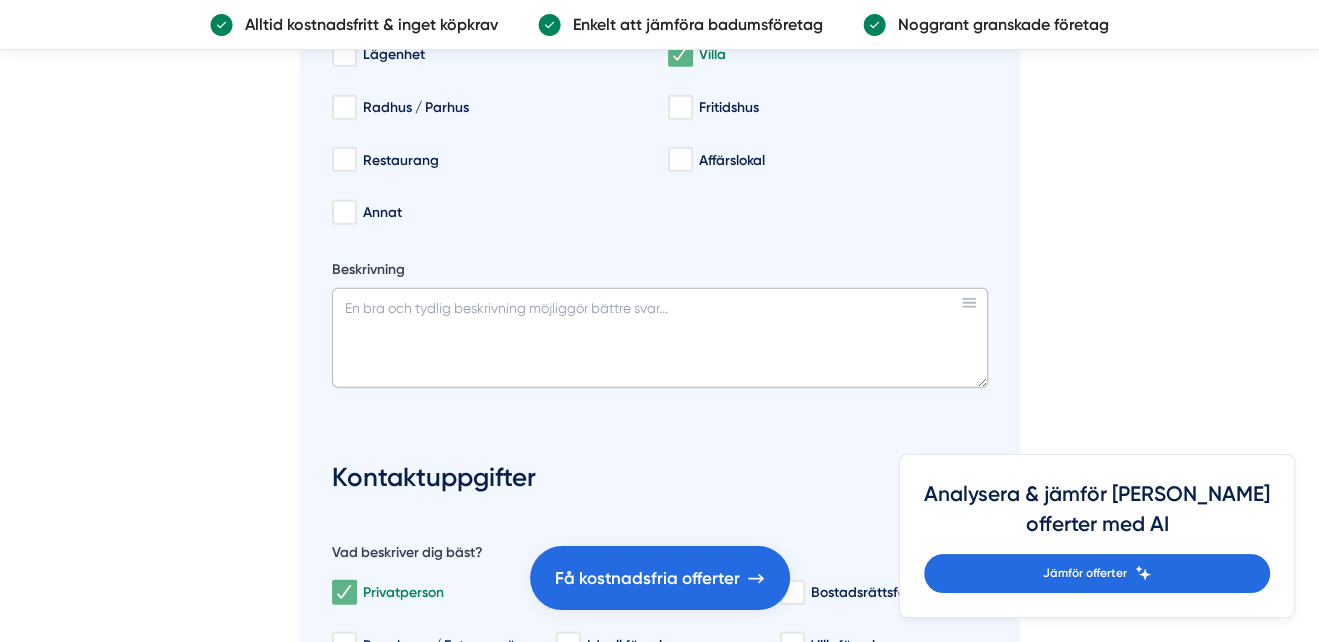 click on "Beskrivning" at bounding box center [660, 338] 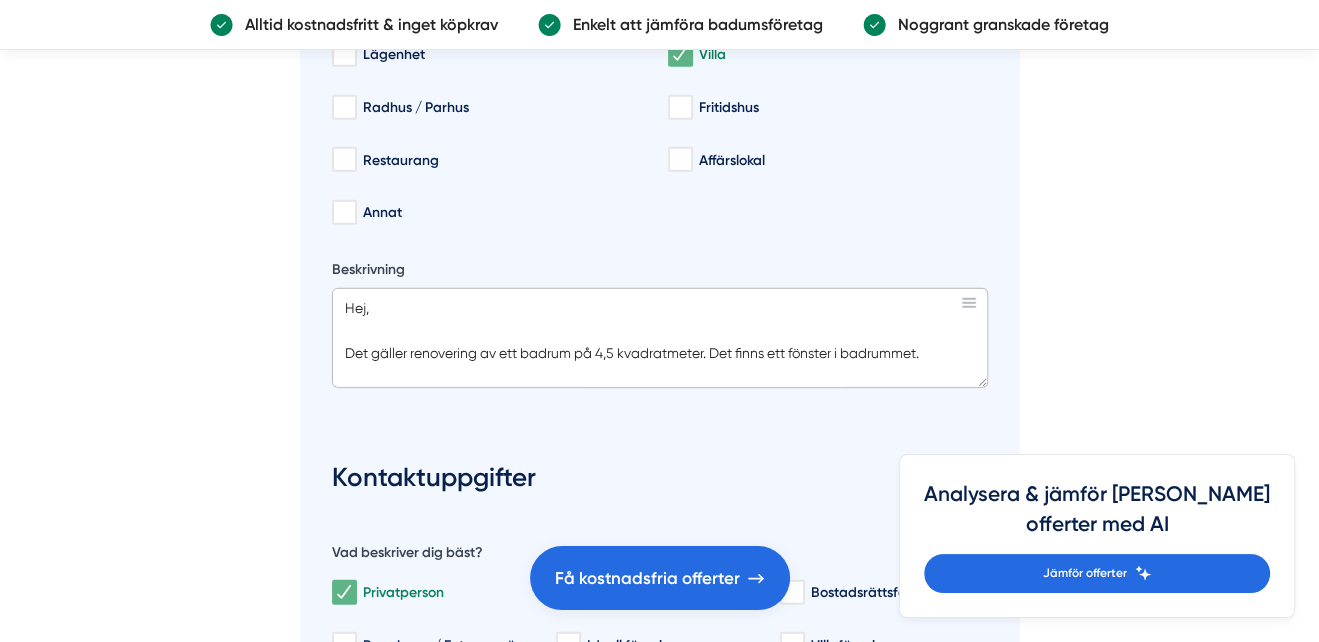 scroll, scrollTop: 329, scrollLeft: 0, axis: vertical 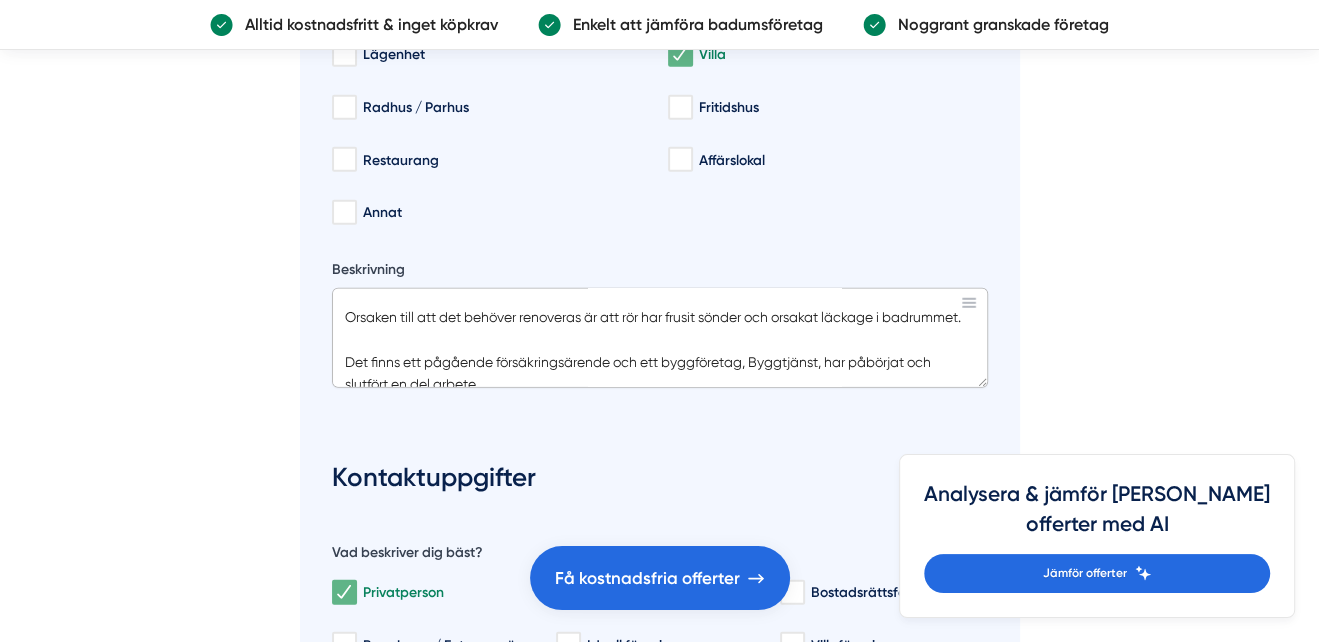 click on "Hej,
Det gäller renovering av ett badrum på 4,5 kvadratmeter. Det finns ett fönster i badrummet.
Orsaken till att det behöver renoveras är att rör har frusit sönder och orsakat läckage i badrummet.
Det finns ett pågående försäkringsärende och ett byggföretag, Byggtjänst, har påbörjat och slutfört en del arbete.
I korthet har det inte fungerat bra att anlita deras tjänster. Varför ag skulle nu vilja få offerter från olika badrumsföretag i [GEOGRAPHIC_DATA] på vad det skulle kosta efter ROT-avdraget på 50 % att slutföra renoveringen av badrummet.
Det som återstår av renoveringen:
Det sitter nu spånskivor på en vägg, de övriga är intakta och målade sedan förut.
På golvet finns spånskiva och" at bounding box center (660, 338) 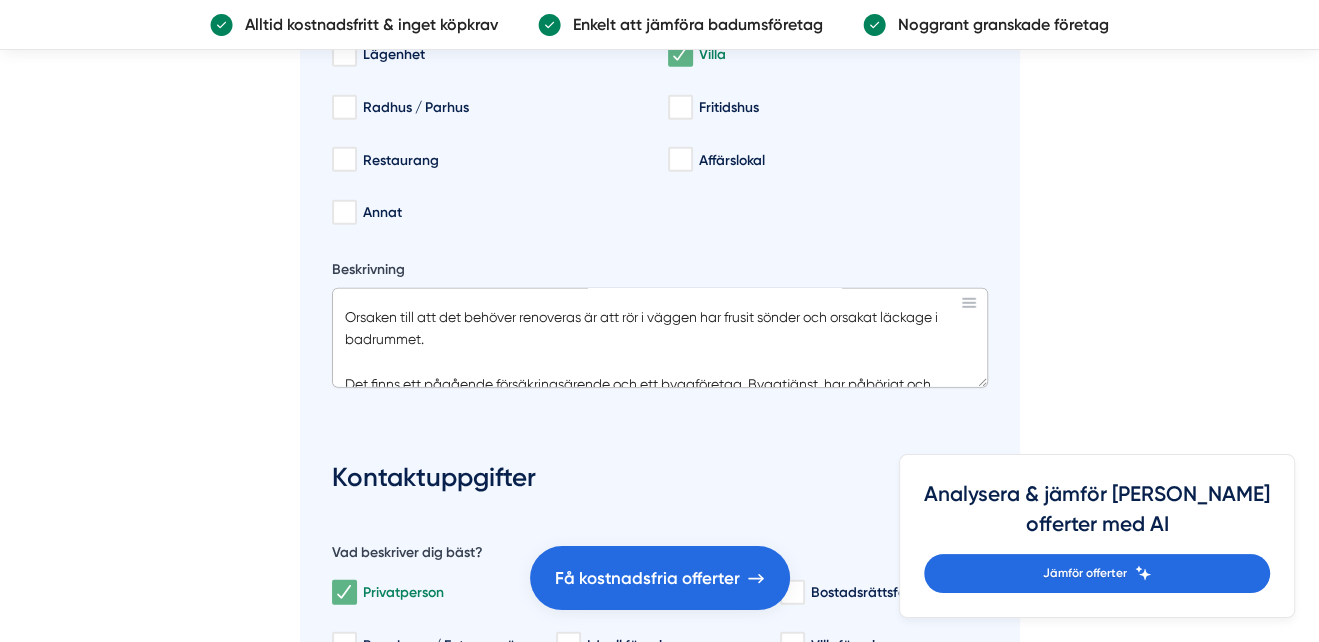 scroll, scrollTop: 120, scrollLeft: 0, axis: vertical 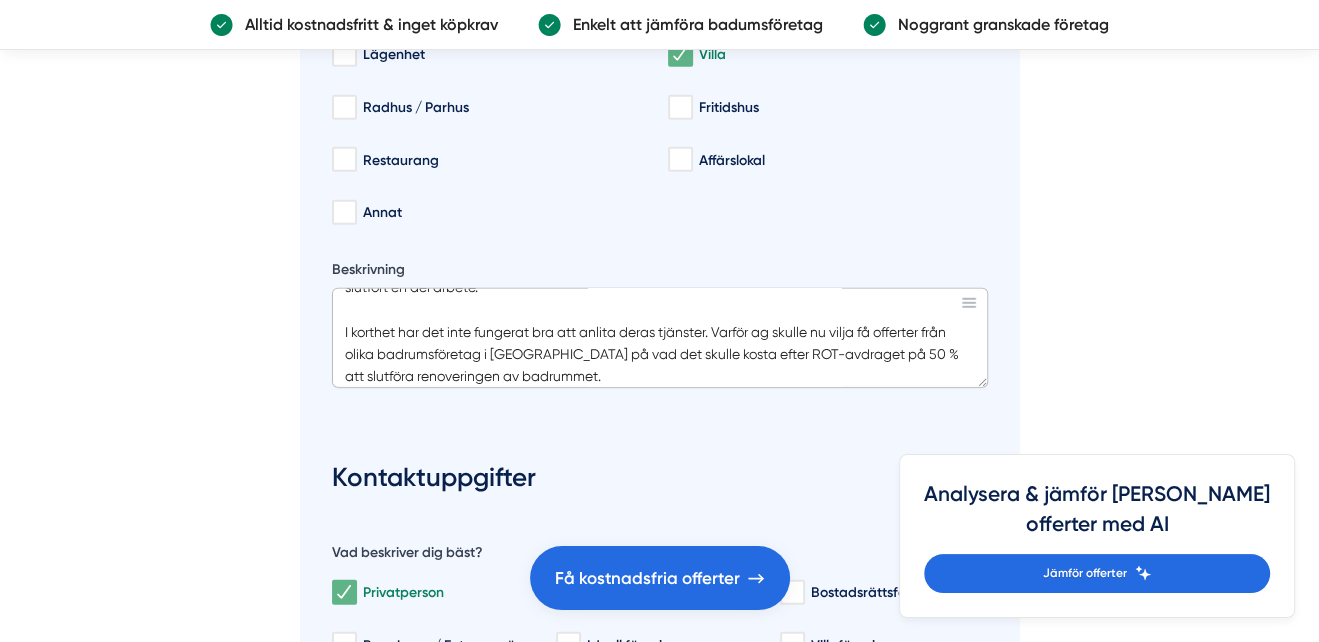 drag, startPoint x: 659, startPoint y: 322, endPoint x: 627, endPoint y: 324, distance: 32.06244 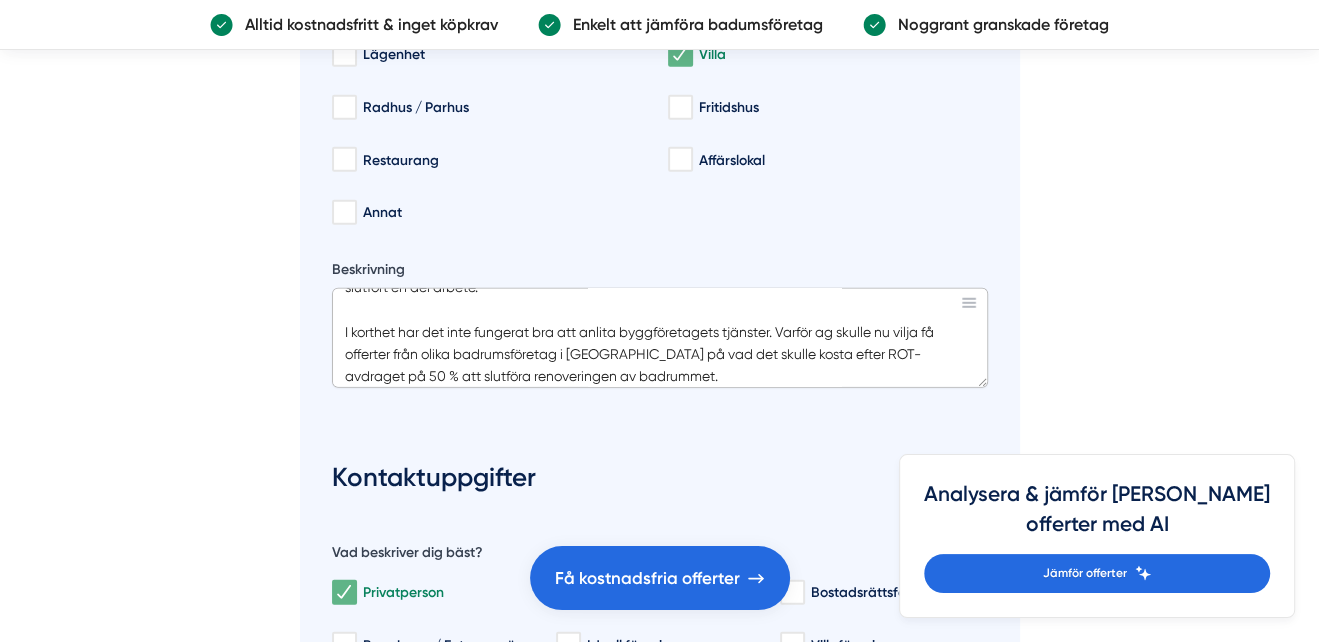 click on "Hej,
Det gäller renovering av ett badrum på 4,5 kvadratmeter. Det finns ett fönster i badrummet.
Orsaken till att det behöver renoveras är att rör i väggen har frusit sönder och orsakat läckage i badrummet.
Det finns ett pågående försäkringsärende och ett byggföretag, Byggtjänst, har påbörjat och slutfört en del arbete.
I korthet har det inte fungerat bra att anlita byggföretagets tjänster. Varför ag skulle nu vilja få offerter från olika badrumsföretag i [GEOGRAPHIC_DATA] på vad det skulle kosta efter ROT-avdraget på 50 % att slutföra renoveringen av badrummet.
Det som återstår av renoveringen:
Det sitter nu spånskivor på en vägg, de övriga är intakta och målade sedan förut.
På golvet finns spånskiva och" at bounding box center [660, 338] 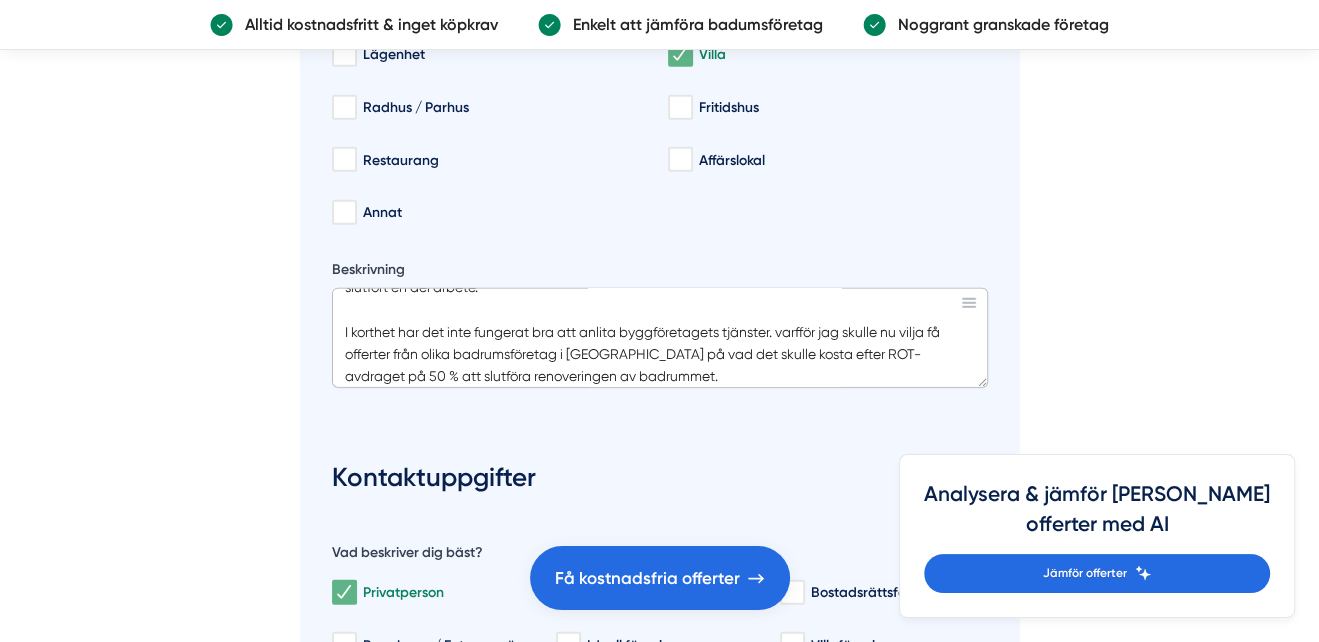 click on "Hej,
Det gäller renovering av ett badrum på 4,5 kvadratmeter. Det finns ett fönster i badrummet.
Orsaken till att det behöver renoveras är att rör i väggen har frusit sönder och orsakat läckage i badrummet.
Det finns ett pågående försäkringsärende och ett byggföretag, Byggtjänst, har påbörjat och slutfört en del arbete.
I korthet har det inte fungerat bra att anlita byggföretagets tjänster. varfför jag skulle nu vilja få offerter från olika badrumsföretag i [GEOGRAPHIC_DATA] på vad det skulle kosta efter ROT-avdraget på 50 % att slutföra renoveringen av badrummet.
Det som återstår av renoveringen:
Det sitter nu spånskivor på en vägg, de övriga är intakta och målade sedan förut.
På golvet finns spånskiva och" at bounding box center [660, 338] 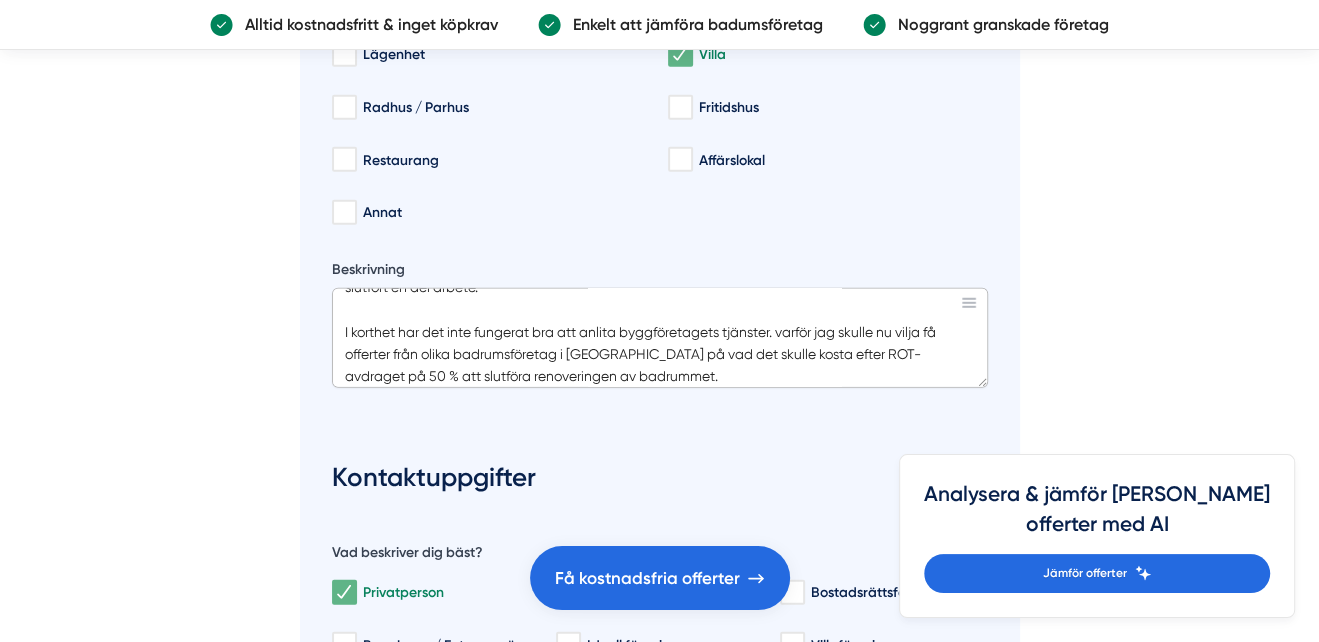 click on "Hej,
Det gäller renovering av ett badrum på 4,5 kvadratmeter. Det finns ett fönster i badrummet.
Orsaken till att det behöver renoveras är att rör i väggen har frusit sönder och orsakat läckage i badrummet.
Det finns ett pågående försäkringsärende och ett byggföretag, Byggtjänst, har påbörjat och slutfört en del arbete.
I korthet har det inte fungerat bra att anlita byggföretagets tjänster. varför jag skulle nu vilja få offerter från olika badrumsföretag i [GEOGRAPHIC_DATA] på vad det skulle kosta efter ROT-avdraget på 50 % att slutföra renoveringen av badrummet.
Det som återstår av renoveringen:
Det sitter nu spånskivor på en vägg, de övriga är intakta och målade sedan förut.
På golvet finns spånskiva och" at bounding box center [660, 338] 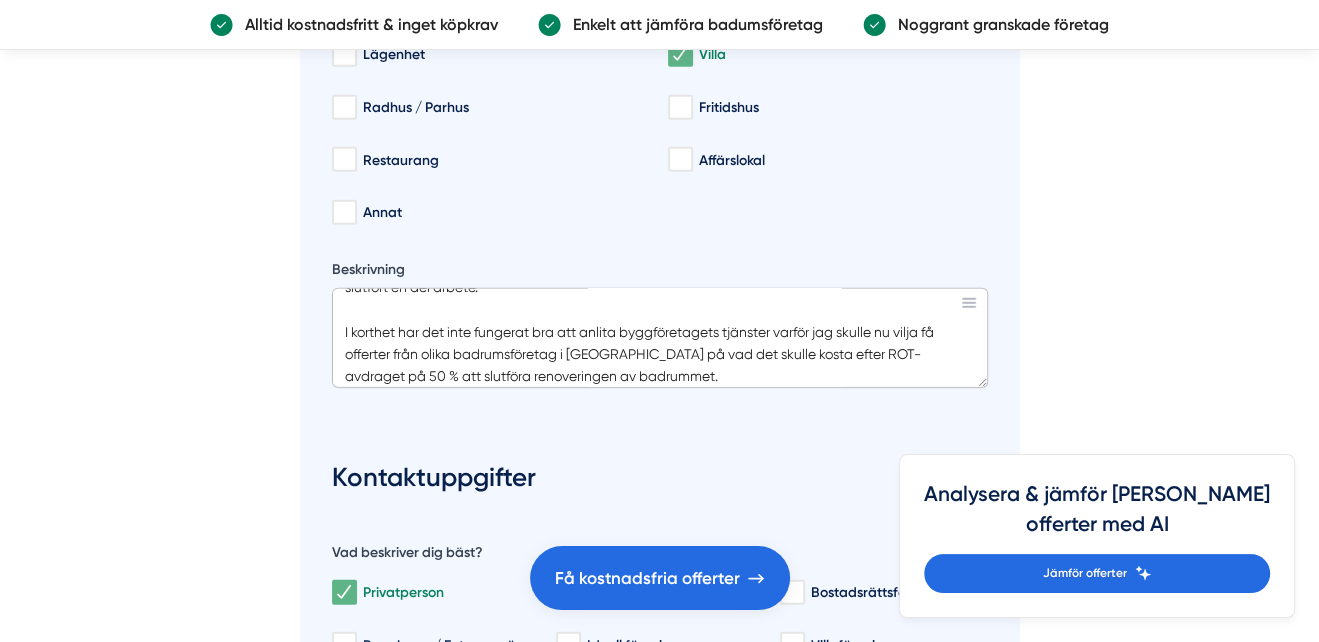 click on "Hej,
Det gäller renovering av ett badrum på 4,5 kvadratmeter. Det finns ett fönster i badrummet.
Orsaken till att det behöver renoveras är att rör i väggen har frusit sönder och orsakat läckage i badrummet.
Det finns ett pågående försäkringsärende och ett byggföretag, Byggtjänst, har påbörjat och slutfört en del arbete.
I korthet har det inte fungerat bra att anlita byggföretagets tjänster varför jag skulle nu vilja få offerter från olika badrumsföretag i [GEOGRAPHIC_DATA] på vad det skulle kosta efter ROT-avdraget på 50 % att slutföra renoveringen av badrummet.
Det som återstår av renoveringen:
Det sitter nu spånskivor på en vägg, de övriga är intakta och målade sedan förut.
På golvet finns spånskiva och" at bounding box center [660, 338] 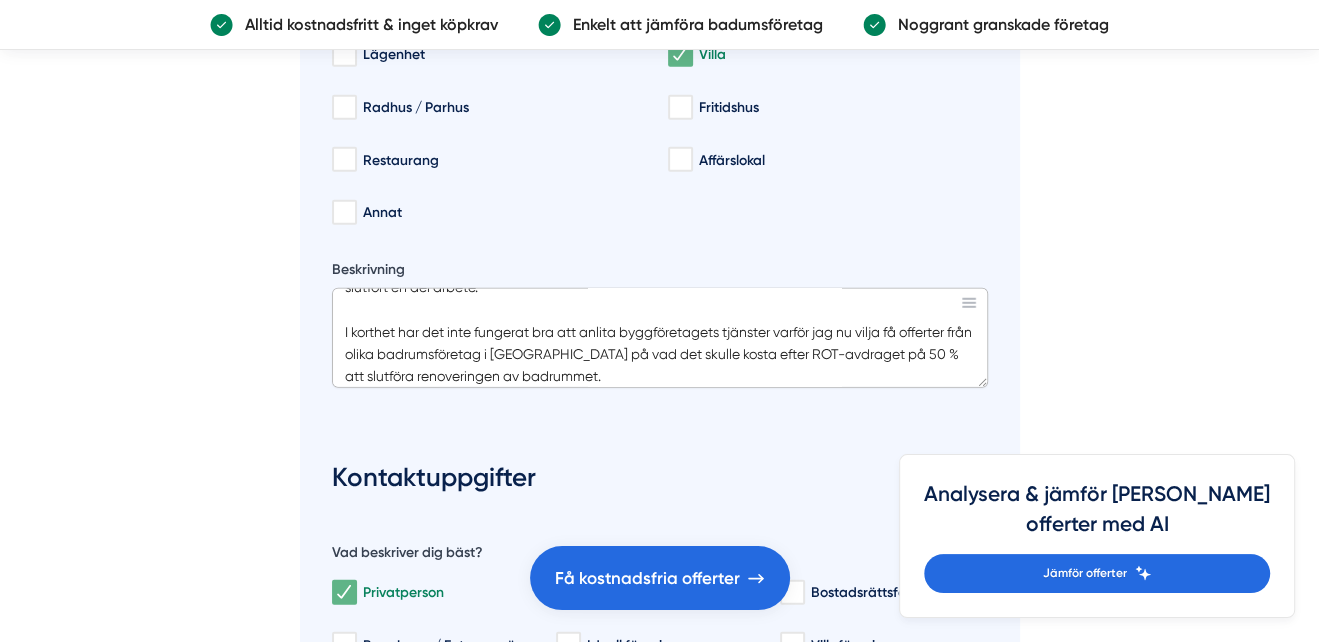 click on "Hej,
Det gäller renovering av ett badrum på 4,5 kvadratmeter. Det finns ett fönster i badrummet.
Orsaken till att det behöver renoveras är att rör i väggen har frusit sönder och orsakat läckage i badrummet.
Det finns ett pågående försäkringsärende och ett byggföretag, Byggtjänst, har påbörjat och slutfört en del arbete.
I korthet har det inte fungerat bra att anlita byggföretagets tjänster varför jag nu vilja få offerter från olika badrumsföretag i [GEOGRAPHIC_DATA] på vad det skulle kosta efter ROT-avdraget på 50 % att slutföra renoveringen av badrummet.
Det som återstår av renoveringen:
Det sitter nu spånskivor på en vägg, de övriga är intakta och målade sedan förut.
På golvet finns spånskiva och" at bounding box center [660, 338] 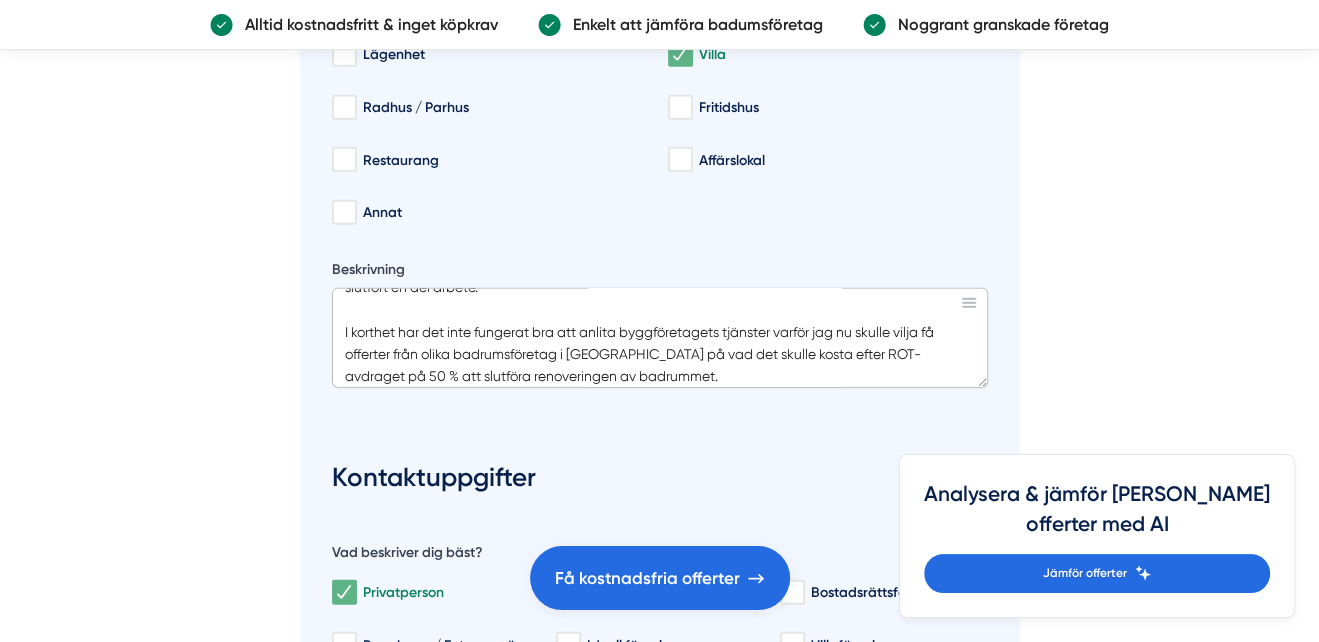 click on "Hej,
Det gäller renovering av ett badrum på 4,5 kvadratmeter. Det finns ett fönster i badrummet.
Orsaken till att det behöver renoveras är att rör i väggen har frusit sönder och orsakat läckage i badrummet.
Det finns ett pågående försäkringsärende och ett byggföretag, Byggtjänst, har påbörjat och slutfört en del arbete.
I korthet har det inte fungerat bra att anlita byggföretagets tjänster varför jag nu skulle vilja få offerter från olika badrumsföretag i [GEOGRAPHIC_DATA] på vad det skulle kosta efter ROT-avdraget på 50 % att slutföra renoveringen av badrummet.
Det som återstår av renoveringen:
Det sitter nu spånskivor på en vägg, de övriga är intakta och målade sedan förut.
På golvet finns spånskiva och" at bounding box center [660, 338] 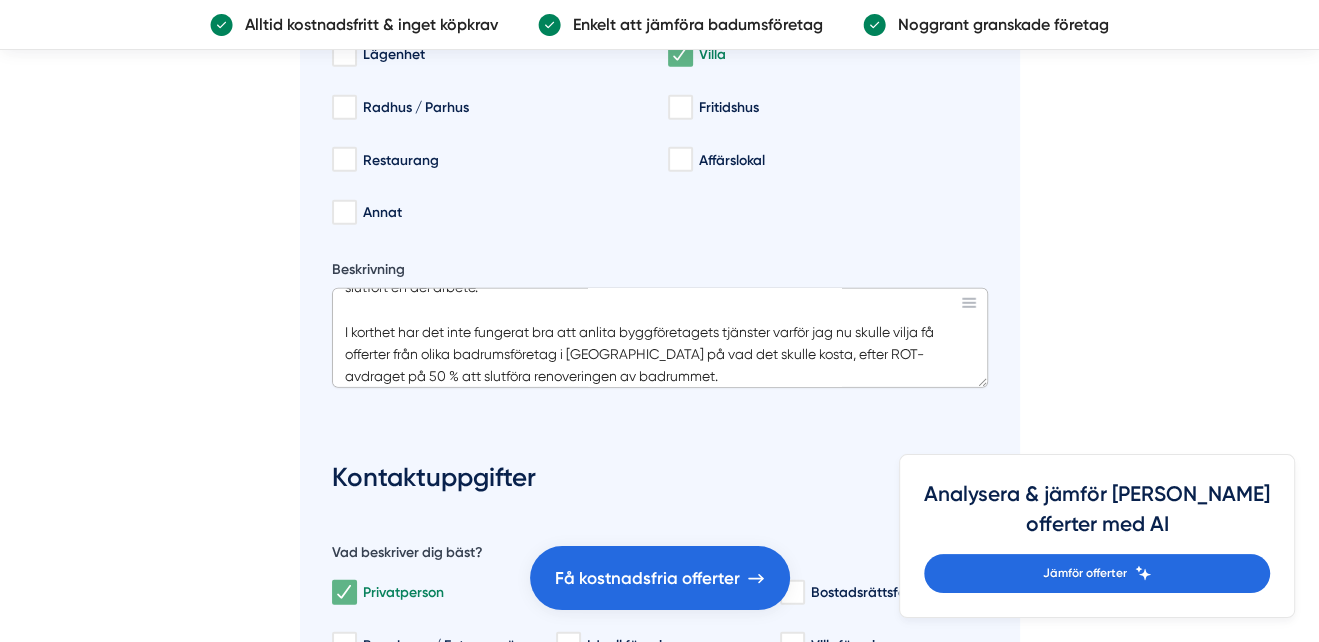 click on "Hej,
Det gäller renovering av ett badrum på 4,5 kvadratmeter. Det finns ett fönster i badrummet.
Orsaken till att det behöver renoveras är att rör i väggen har frusit sönder och orsakat läckage i badrummet.
Det finns ett pågående försäkringsärende och ett byggföretag, Byggtjänst, har påbörjat och slutfört en del arbete.
I korthet har det inte fungerat bra att anlita byggföretagets tjänster varför jag nu skulle vilja få offerter från olika badrumsföretag i [GEOGRAPHIC_DATA] på vad det skulle kosta, efter ROT-avdraget på 50 % att slutföra renoveringen av badrummet.
Det som återstår av renoveringen:
Det sitter nu spånskivor på en vägg, de övriga är intakta och målade sedan förut.
På golvet finns spånskiva och" at bounding box center [660, 338] 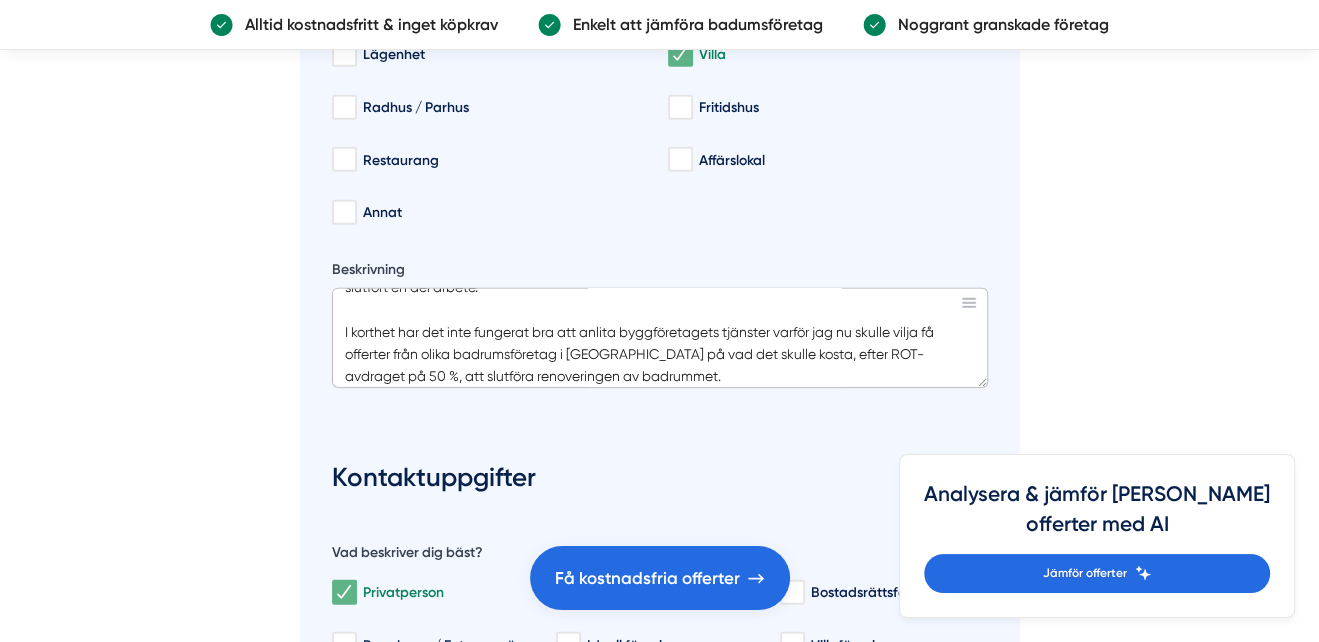click on "Hej,
Det gäller renovering av ett badrum på 4,5 kvadratmeter. Det finns ett fönster i badrummet.
Orsaken till att det behöver renoveras är att rör i väggen har frusit sönder och orsakat läckage i badrummet.
Det finns ett pågående försäkringsärende och ett byggföretag, Byggtjänst, har påbörjat och slutfört en del arbete.
I korthet har det inte fungerat bra att anlita byggföretagets tjänster varför jag nu skulle vilja få offerter från olika badrumsföretag i [GEOGRAPHIC_DATA] på vad det skulle kosta, efter ROT-avdraget på 50 %, att slutföra renoveringen av badrummet.
Det som återstår av renoveringen:
Det sitter nu spånskivor på en vägg, de övriga är intakta och målade sedan förut.
På golvet finns spånskiva och" at bounding box center (660, 338) 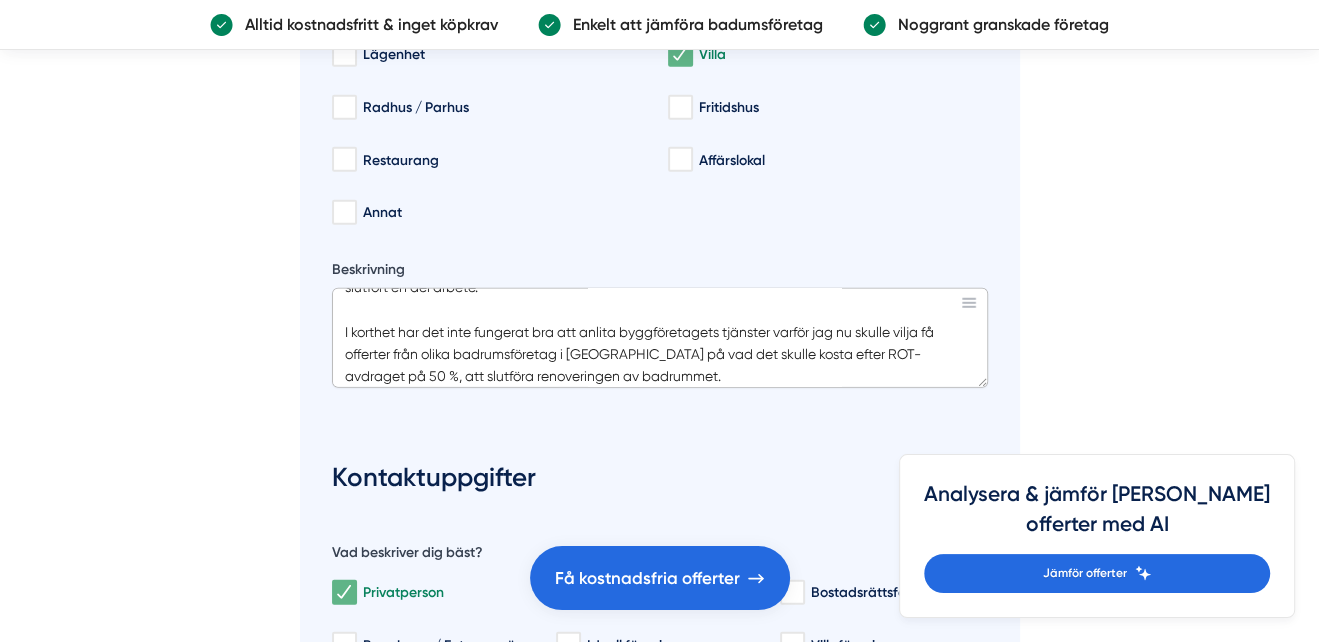 click on "Hej,
Det gäller renovering av ett badrum på 4,5 kvadratmeter. Det finns ett fönster i badrummet.
Orsaken till att det behöver renoveras är att rör i väggen har frusit sönder och orsakat läckage i badrummet.
Det finns ett pågående försäkringsärende och ett byggföretag, Byggtjänst, har påbörjat och slutfört en del arbete.
I korthet har det inte fungerat bra att anlita byggföretagets tjänster varför jag nu skulle vilja få offerter från olika badrumsföretag i [GEOGRAPHIC_DATA] på vad det skulle kosta efter ROT-avdraget på 50 %, att slutföra renoveringen av badrummet.
Det som återstår av renoveringen:
Det sitter nu spånskivor på en vägg, de övriga är intakta och målade sedan förut.
På golvet finns spånskiva och" at bounding box center (660, 338) 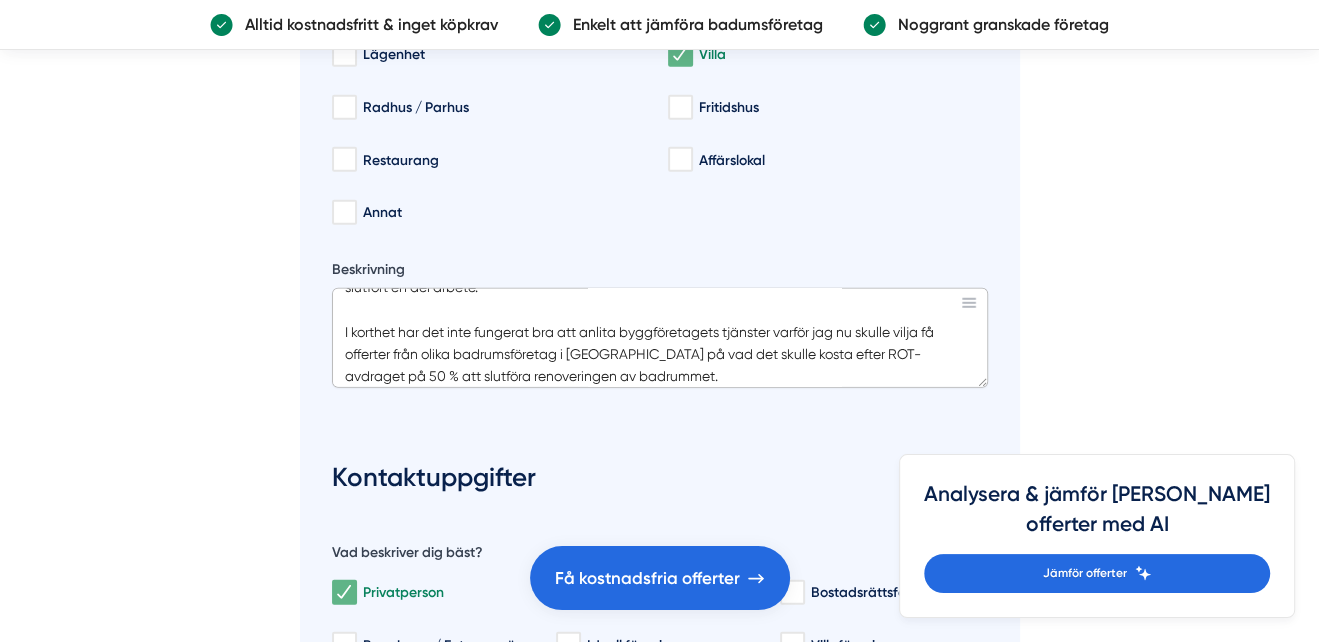 click on "Hej,
Det gäller renovering av ett badrum på 4,5 kvadratmeter. Det finns ett fönster i badrummet.
Orsaken till att det behöver renoveras är att rör i väggen har frusit sönder och orsakat läckage i badrummet.
Det finns ett pågående försäkringsärende och ett byggföretag, Byggtjänst, har påbörjat och slutfört en del arbete.
I korthet har det inte fungerat bra att anlita byggföretagets tjänster varför jag nu skulle vilja få offerter från olika badrumsföretag i [GEOGRAPHIC_DATA] på vad det skulle kosta efter ROT-avdraget på 50 % att slutföra renoveringen av badrummet.
Det som återstår av renoveringen:
Det sitter nu spånskivor på en vägg, de övriga är intakta och målade sedan förut.
På golvet finns spånskiva och" at bounding box center (660, 338) 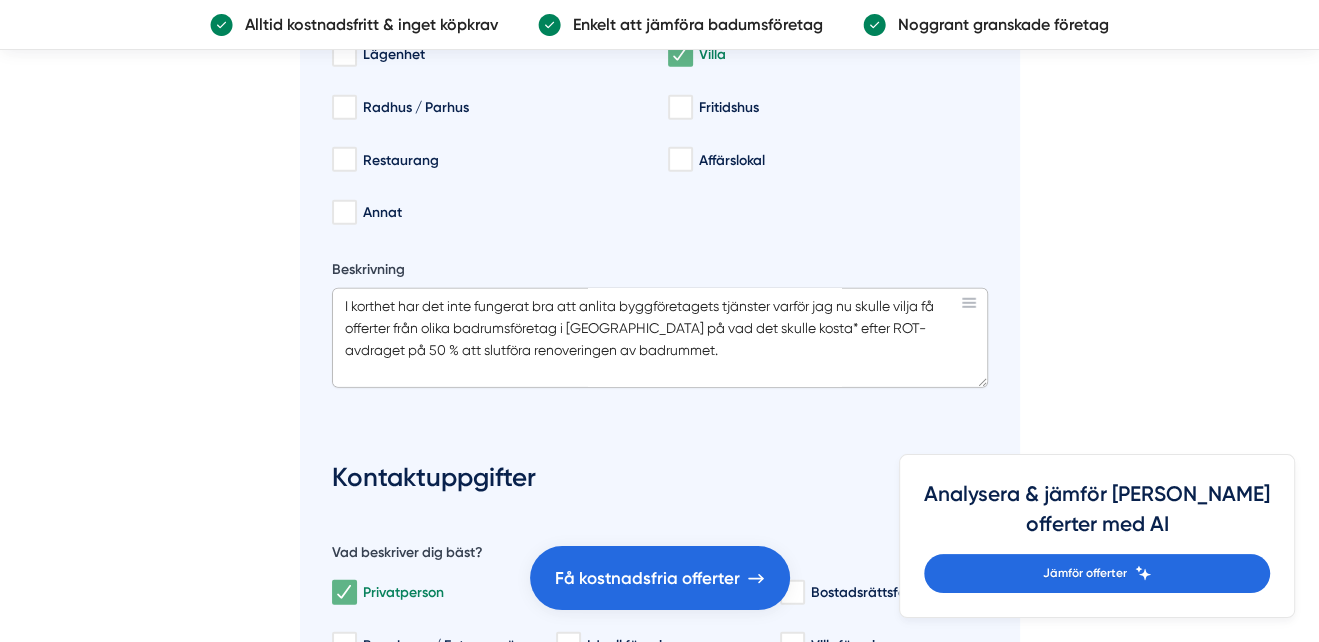 scroll, scrollTop: 240, scrollLeft: 0, axis: vertical 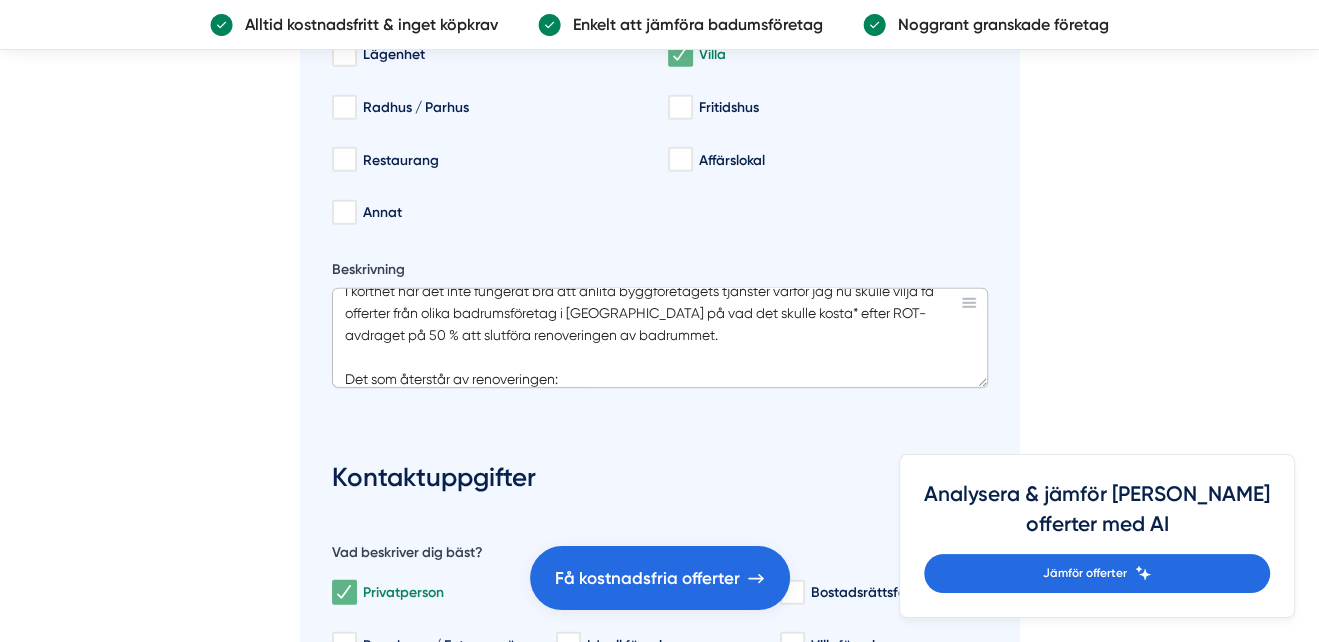 click on "Hej,
Det gäller renovering av ett badrum på 4,5 kvadratmeter. Det finns ett fönster i badrummet.
Orsaken till att det behöver renoveras är att rör i väggen har frusit sönder och orsakat läckage i badrummet.
Det finns ett pågående försäkringsärende och ett byggföretag, Byggtjänst, har påbörjat och slutfört en del arbete.
I korthet har det inte fungerat bra att anlita byggföretagets tjänster varför jag nu skulle vilja få offerter från olika badrumsföretag i [GEOGRAPHIC_DATA] på vad det skulle kosta* efter ROT-avdraget på 50 % att slutföra renoveringen av badrummet.
Det som återstår av renoveringen:
Det sitter nu spånskivor på en vägg, de övriga är intakta och målade sedan förut.
På golvet finns spånskiva och" at bounding box center (660, 338) 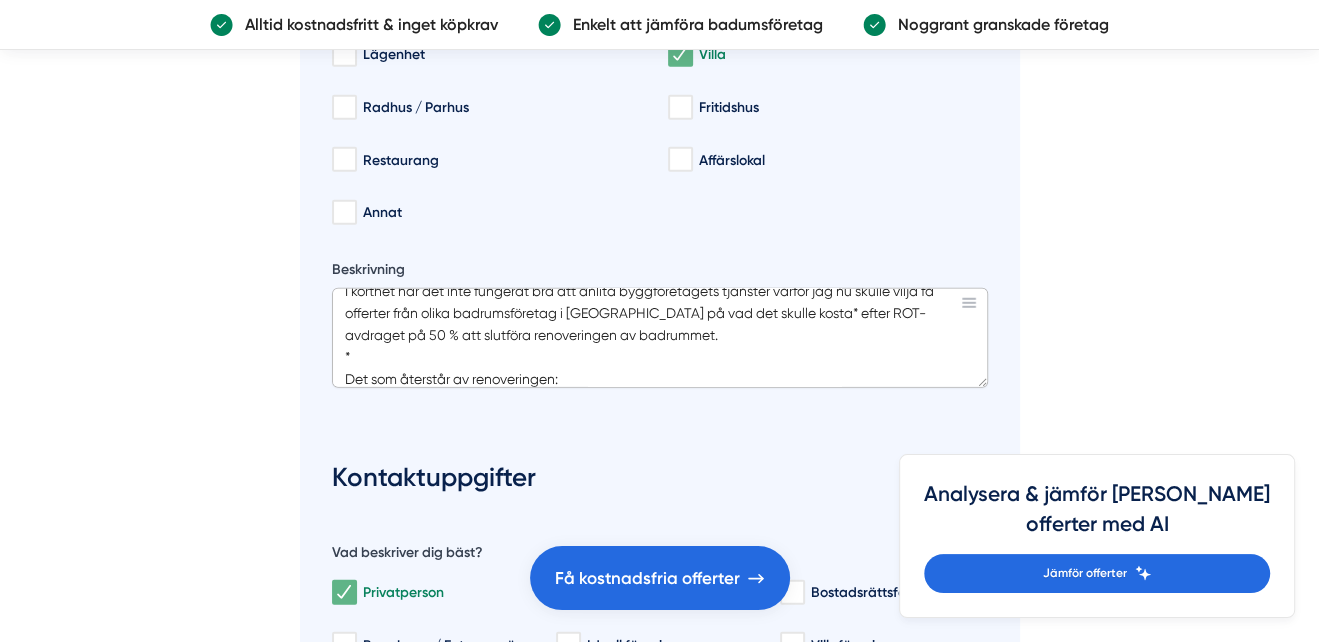 drag, startPoint x: 810, startPoint y: 306, endPoint x: 898, endPoint y: 329, distance: 90.95603 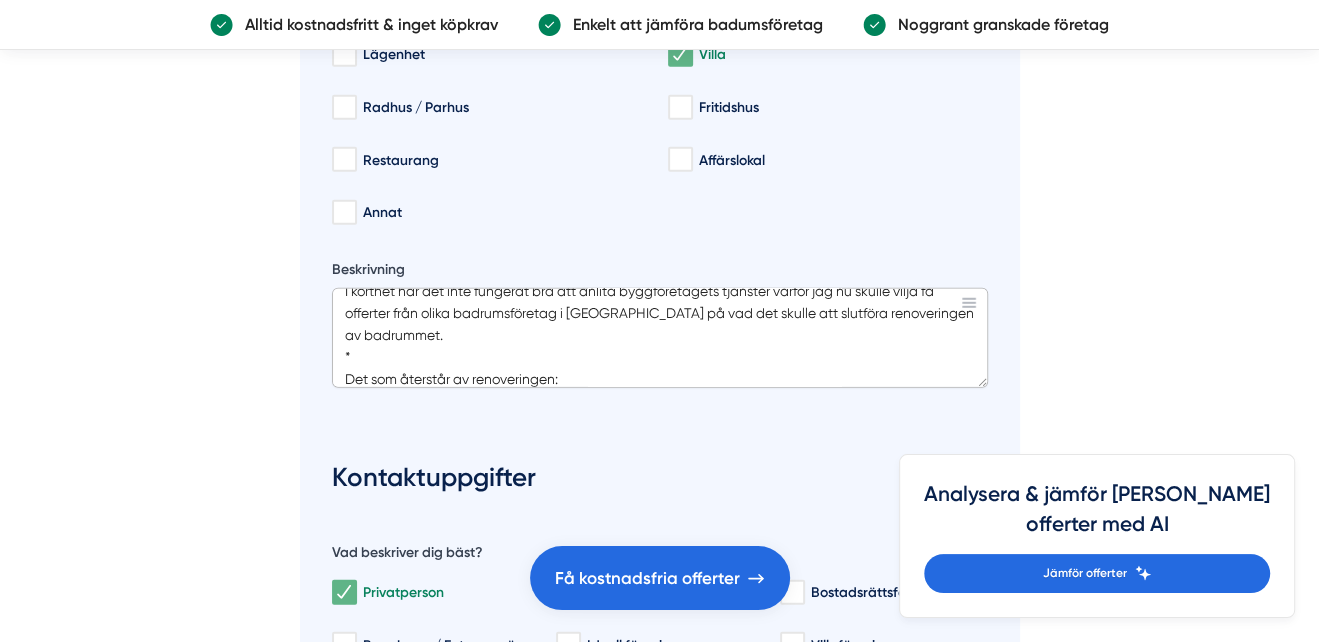 click on "Hej,
Det gäller renovering av ett badrum på 4,5 kvadratmeter. Det finns ett fönster i badrummet.
Orsaken till att det behöver renoveras är att rör i väggen har frusit sönder och orsakat läckage i badrummet.
Det finns ett pågående försäkringsärende och ett byggföretag, Byggtjänst, har påbörjat och slutfört en del arbete.
I korthet har det inte fungerat bra att anlita byggföretagets tjänster varför jag nu skulle vilja få offerter från olika badrumsföretag i [GEOGRAPHIC_DATA] på vad det skulle att slutföra renoveringen av badrummet.
*
Det som återstår av renoveringen:
Det sitter nu spånskivor på en vägg, de övriga är intakta och målade sedan förut.
På golvet finns spånskiva och" at bounding box center (660, 338) 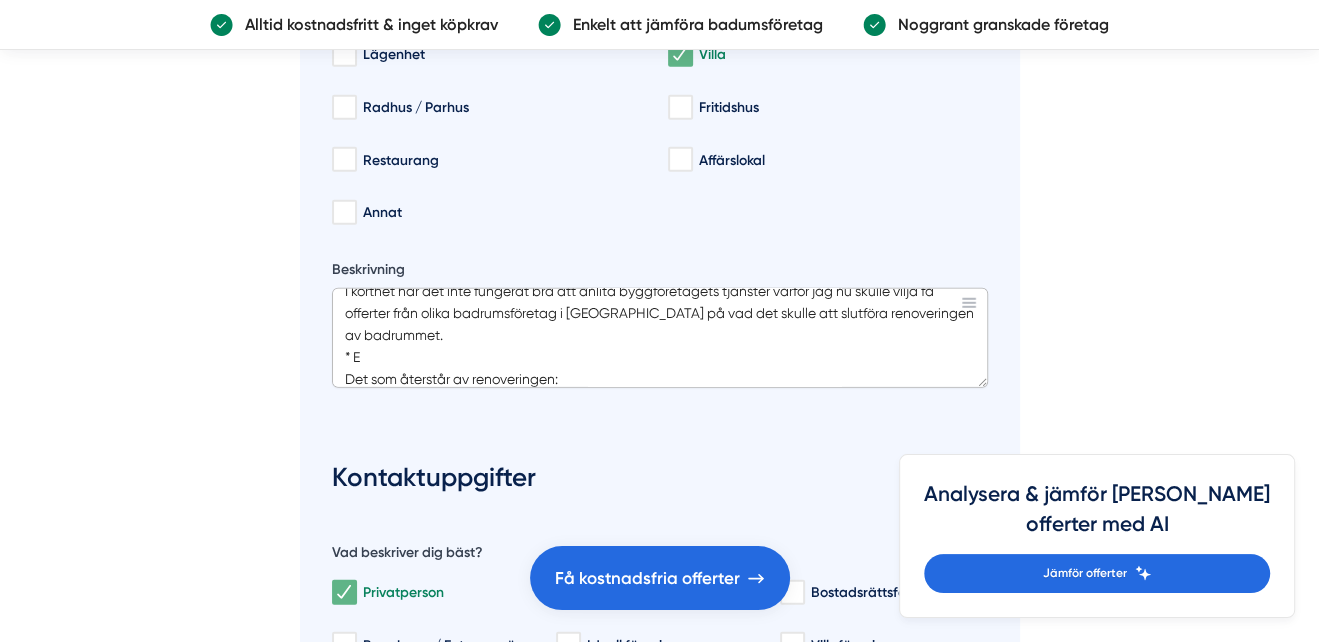 paste on "kosta* efter ROT-avdraget på 50 %" 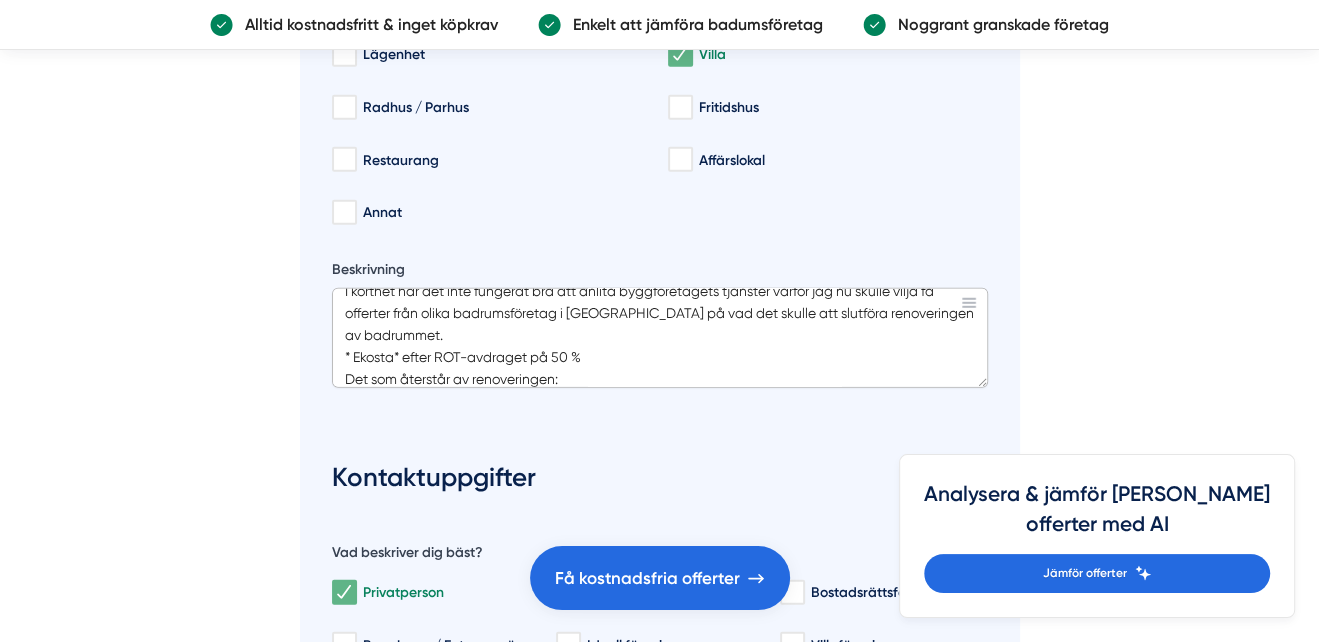 click on "Hej,
Det gäller renovering av ett badrum på 4,5 kvadratmeter. Det finns ett fönster i badrummet.
Orsaken till att det behöver renoveras är att rör i väggen har frusit sönder och orsakat läckage i badrummet.
Det finns ett pågående försäkringsärende och ett byggföretag, Byggtjänst, har påbörjat och slutfört en del arbete.
I korthet har det inte fungerat bra att anlita byggföretagets tjänster varför jag nu skulle vilja få offerter från olika badrumsföretag i [GEOGRAPHIC_DATA] på vad det skulle att slutföra renoveringen av badrummet.
* Ekosta* efter ROT-avdraget på 50 %
Det som återstår av renoveringen:
Det sitter nu spånskivor på en vägg, de övriga är intakta och målade sedan förut.
På golvet finns spånskiva och" at bounding box center (660, 338) 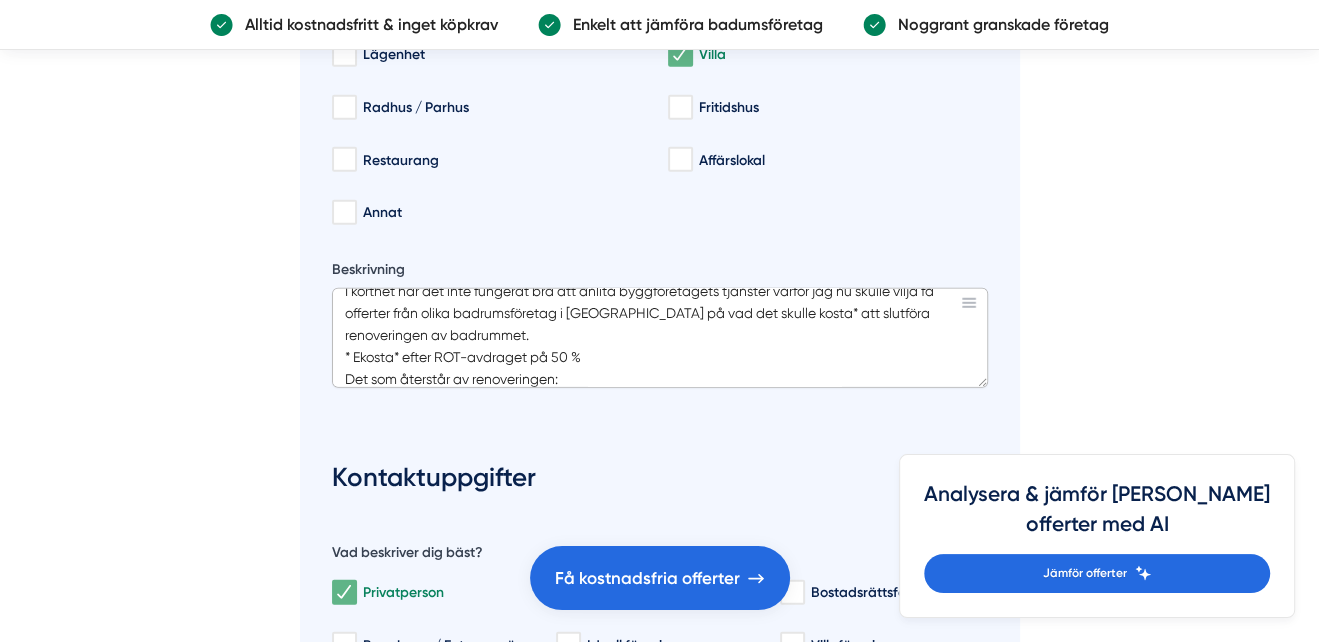 click on "Hej,
Det gäller renovering av ett badrum på 4,5 kvadratmeter. Det finns ett fönster i badrummet.
Orsaken till att det behöver renoveras är att rör i väggen har frusit sönder och orsakat läckage i badrummet.
Det finns ett pågående försäkringsärende och ett byggföretag, Byggtjänst, har påbörjat och slutfört en del arbete.
I korthet har det inte fungerat bra att anlita byggföretagets tjänster varför jag nu skulle vilja få offerter från olika badrumsföretag i [GEOGRAPHIC_DATA] på vad det skulle kosta* att slutföra renoveringen av badrummet.
* Ekosta* efter ROT-avdraget på 50 %
Det som återstår av renoveringen:
Det sitter nu spånskivor på en vägg, de övriga är intakta och målade sedan förut.
På golvet finns spånskiva och" at bounding box center (660, 338) 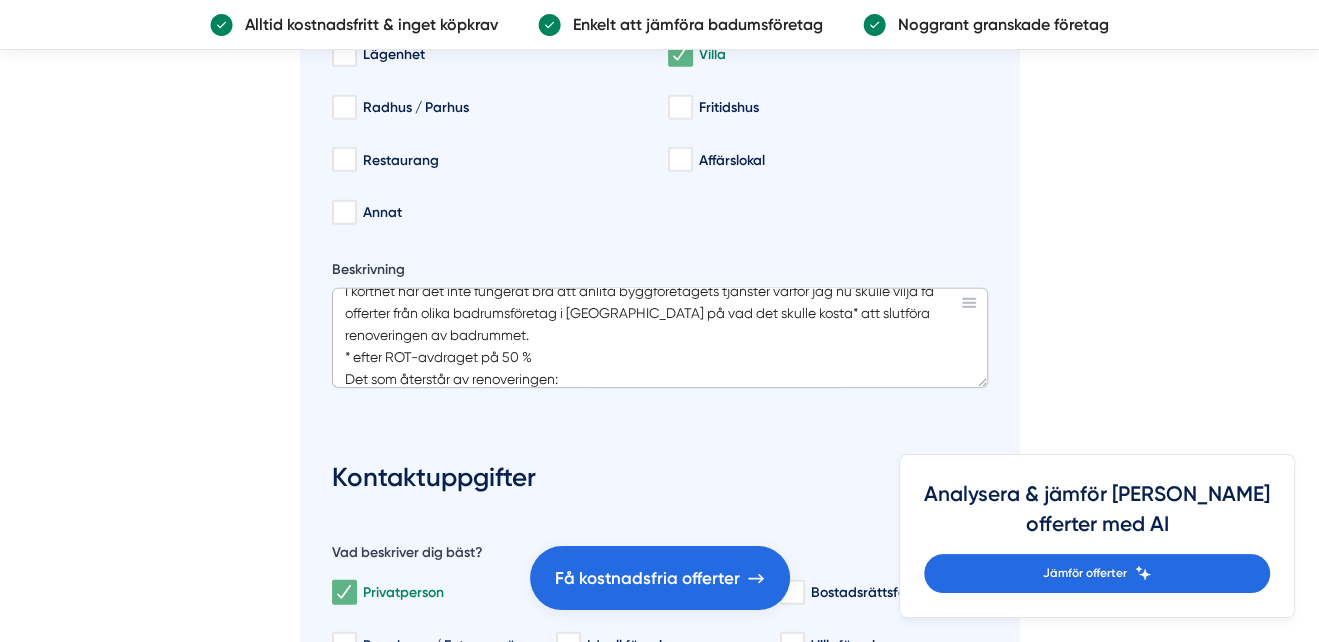 click on "Hej,
Det gäller renovering av ett badrum på 4,5 kvadratmeter. Det finns ett fönster i badrummet.
Orsaken till att det behöver renoveras är att rör i väggen har frusit sönder och orsakat läckage i badrummet.
Det finns ett pågående försäkringsärende och ett byggföretag, Byggtjänst, har påbörjat och slutfört en del arbete.
I korthet har det inte fungerat bra att anlita byggföretagets tjänster varför jag nu skulle vilja få offerter från olika badrumsföretag i [GEOGRAPHIC_DATA] på vad det skulle kosta* att slutföra renoveringen av badrummet.
* efter ROT-avdraget på 50 %
Det som återstår av renoveringen:
Det sitter nu spånskivor på en vägg, de övriga är intakta och målade sedan förut.
På golvet finns spånskiva och" at bounding box center (660, 338) 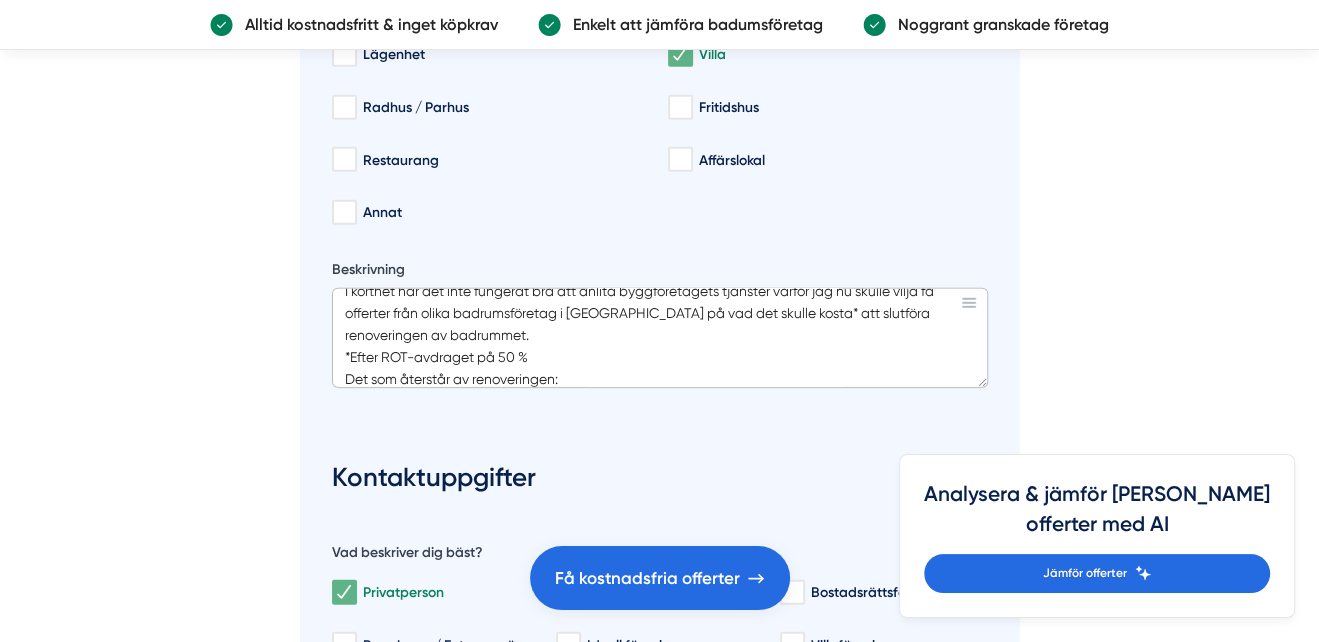 click on "Hej,
Det gäller renovering av ett badrum på 4,5 kvadratmeter. Det finns ett fönster i badrummet.
Orsaken till att det behöver renoveras är att rör i väggen har frusit sönder och orsakat läckage i badrummet.
Det finns ett pågående försäkringsärende och ett byggföretag, Byggtjänst, har påbörjat och slutfört en del arbete.
I korthet har det inte fungerat bra att anlita byggföretagets tjänster varför jag nu skulle vilja få offerter från olika badrumsföretag i [GEOGRAPHIC_DATA] på vad det skulle kosta* att slutföra renoveringen av badrummet.
*Efter ROT-avdraget på 50 %
Det som återstår av renoveringen:
Det sitter nu spånskivor på en vägg, de övriga är intakta och målade sedan förut.
På golvet finns spånskiva och" at bounding box center (660, 338) 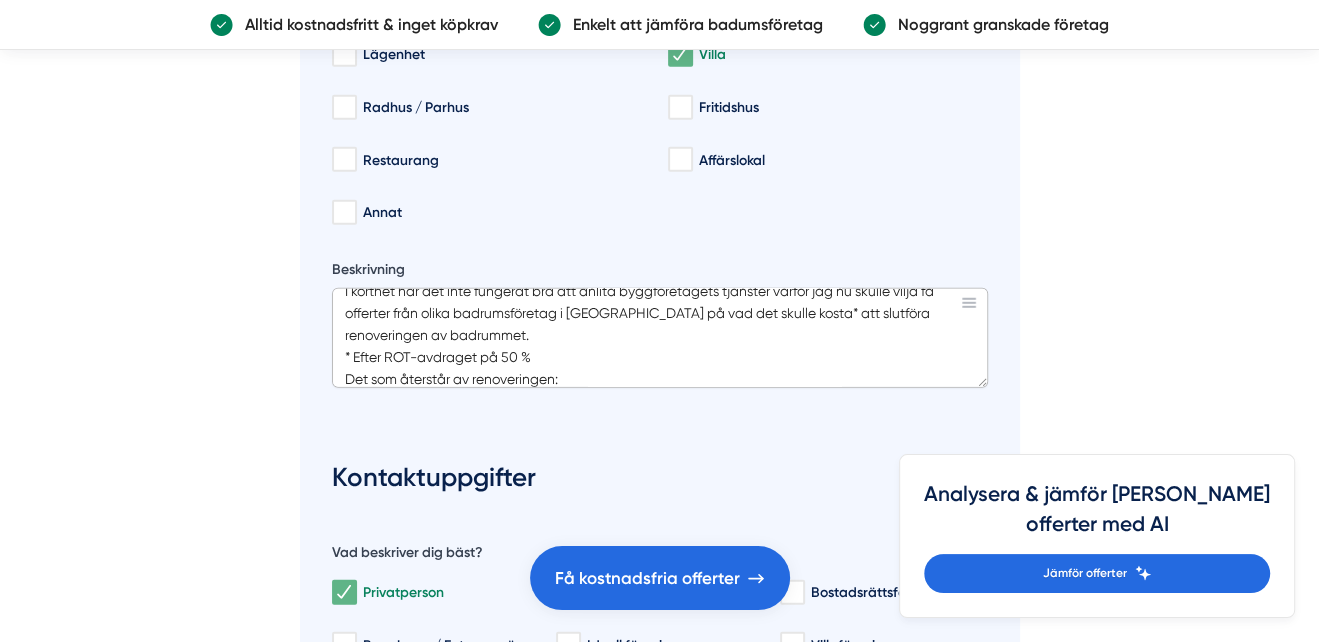 click on "Hej,
Det gäller renovering av ett badrum på 4,5 kvadratmeter. Det finns ett fönster i badrummet.
Orsaken till att det behöver renoveras är att rör i väggen har frusit sönder och orsakat läckage i badrummet.
Det finns ett pågående försäkringsärende och ett byggföretag, Byggtjänst, har påbörjat och slutfört en del arbete.
I korthet har det inte fungerat bra att anlita byggföretagets tjänster varför jag nu skulle vilja få offerter från olika badrumsföretag i [GEOGRAPHIC_DATA] på vad det skulle kosta* att slutföra renoveringen av badrummet.
* Efter ROT-avdraget på 50 %
Det som återstår av renoveringen:
Det sitter nu spånskivor på en vägg, de övriga är intakta och målade sedan förut.
På golvet finns spånskiva och" at bounding box center (660, 338) 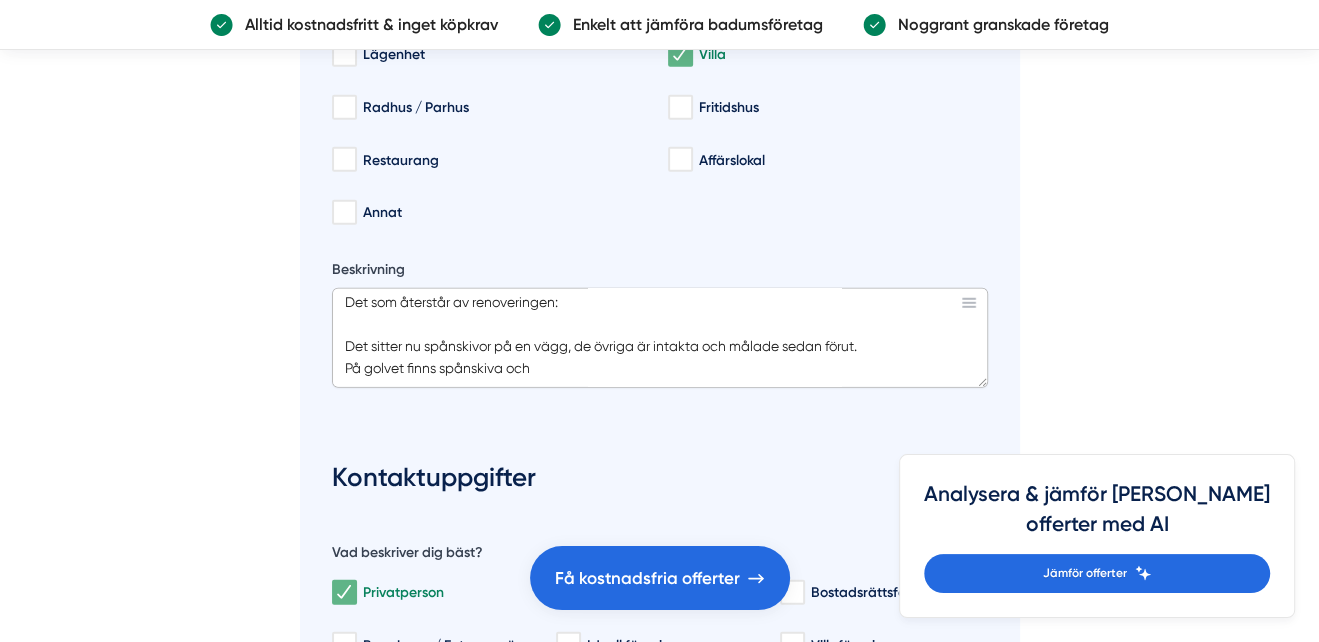 scroll, scrollTop: 360, scrollLeft: 0, axis: vertical 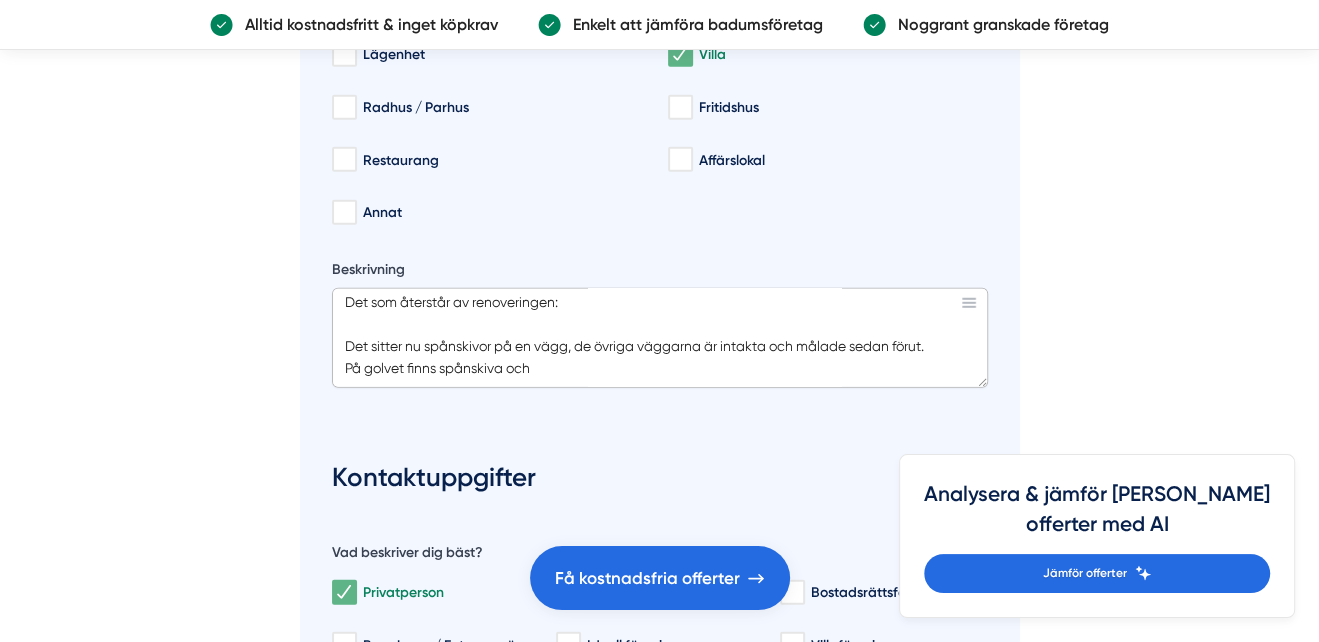 drag, startPoint x: 557, startPoint y: 340, endPoint x: 326, endPoint y: 331, distance: 231.17526 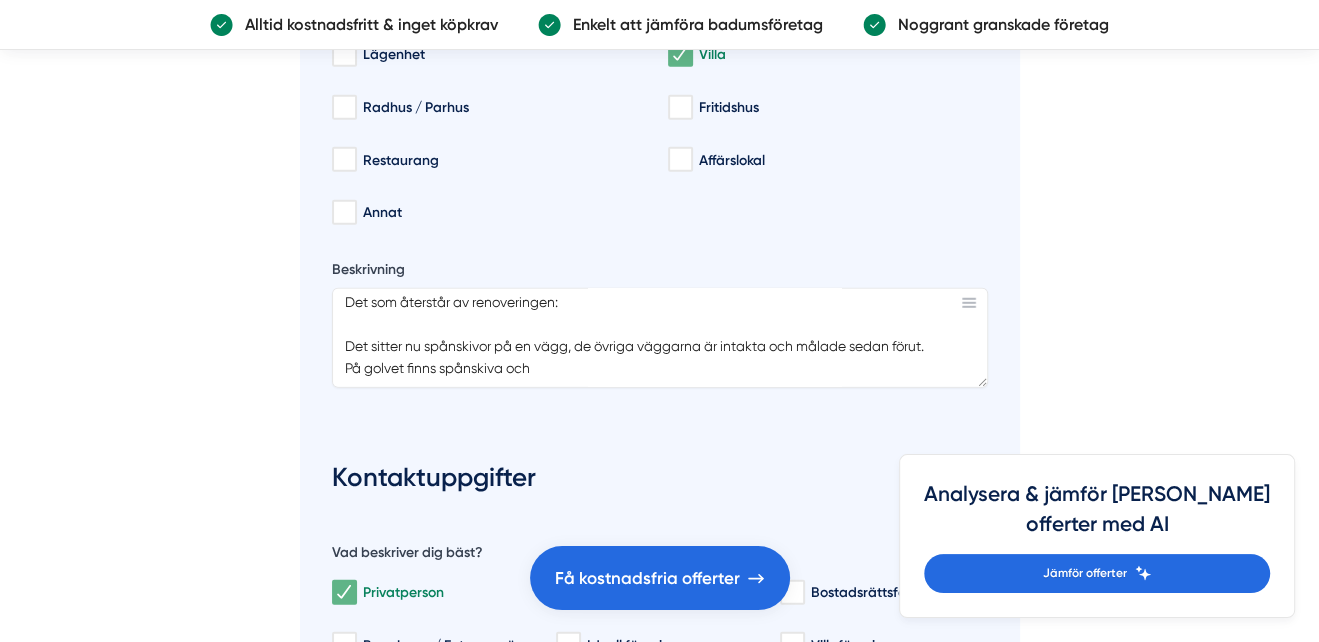 click on "2a5c91f5-8a33-486a-bce3-b7bd9650f574 Jämför offerter från granskade badrumsföretag! Genom att fylla i nedan formulär ser vi till att du kommer i kontakt med upp till fem granskade badrumsföretag i ditt närområde. Tjänsten är helt kostnadsfri och utan köpkrav.   Vilken typ av badrumsprojekt gäller din förfrågan? Totalrenovering  Partiell renovering Nybyggnation av våtutrymme Annat   Ska badrumsinredning ingå? Ja Nej [PERSON_NAME] fastighet gäller ditt uppdrag? Lägenhet [GEOGRAPHIC_DATA] / Parhus Fritidshus Restaurang Affärslokal Annat Beskrivning Kontaktuppgifter   Vad beskriver dig bäst? Privatperson Företag Bostadsrättsförening Byggherre / Entreprenör Ideell förening Villaförening Kommun / myndighet Annat Fullständigt namn  [PERSON_NAME] Adress, postnummer och ort [STREET_ADDRESS] pin Telefonnummer [PHONE_NUMBER] phone-actions-ring E-postadress [EMAIL_ADDRESS][DOMAIN_NAME] email-action-unread Få offerter" at bounding box center [660, 283] 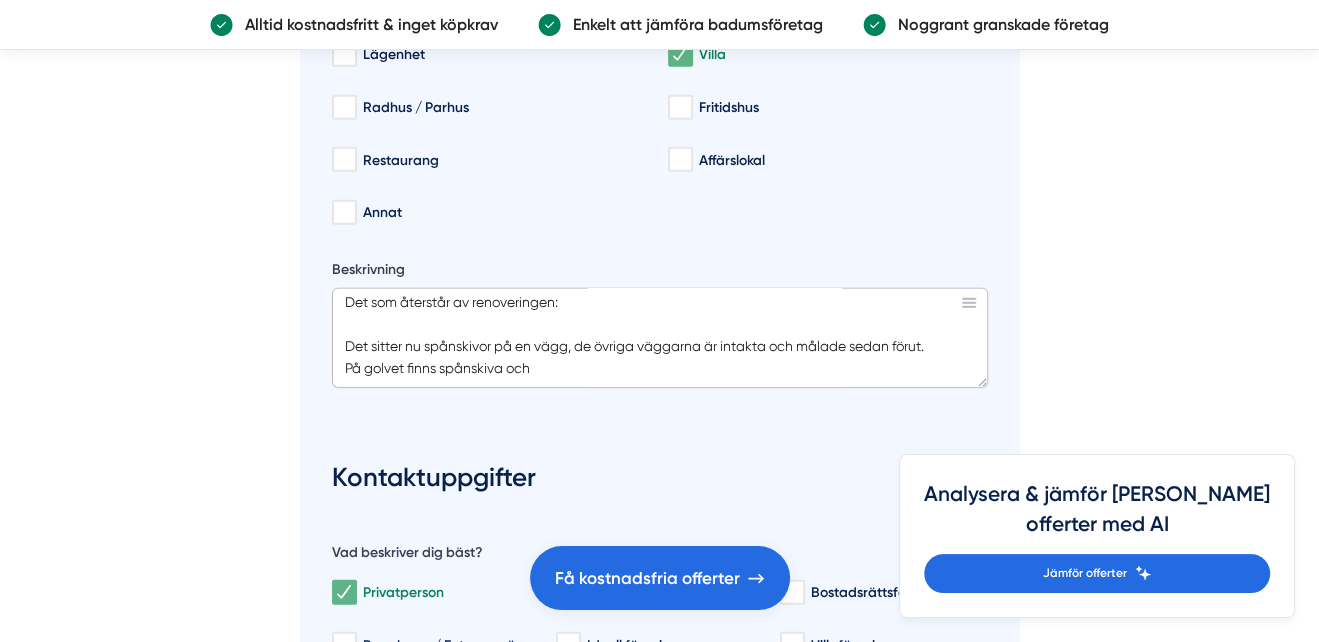 click on "Hej,
Det gäller renovering av ett badrum på 4,5 kvadratmeter. Det finns ett fönster i badrummet.
Orsaken till att det behöver renoveras är att rör i väggen har frusit sönder och orsakat läckage i badrummet.
Det finns ett pågående försäkringsärende och ett byggföretag, Byggtjänst, har påbörjat och slutfört en del arbete.
I korthet har det inte fungerat bra att anlita byggföretagets tjänster varför jag nu skulle vilja få offerter från olika badrumsföretag i [GEOGRAPHIC_DATA] på vad det skulle kosta* att slutföra renoveringen av badrummet.
* Efter ROT-avdraget på 50 %
Det som återstår av renoveringen:
Det sitter nu spånskivor på en vägg, de övriga väggarna är intakta och målade sedan förut.
På golvet finns spånskiva och" at bounding box center (660, 338) 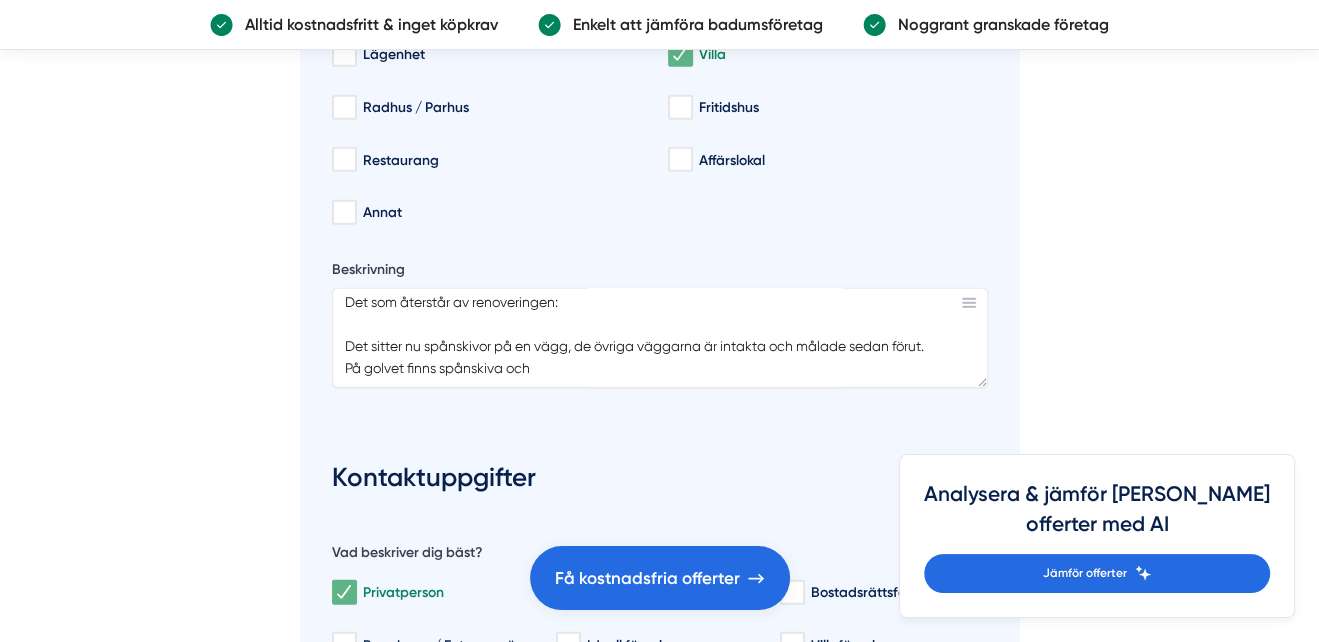 drag, startPoint x: 329, startPoint y: 345, endPoint x: 407, endPoint y: 336, distance: 78.51752 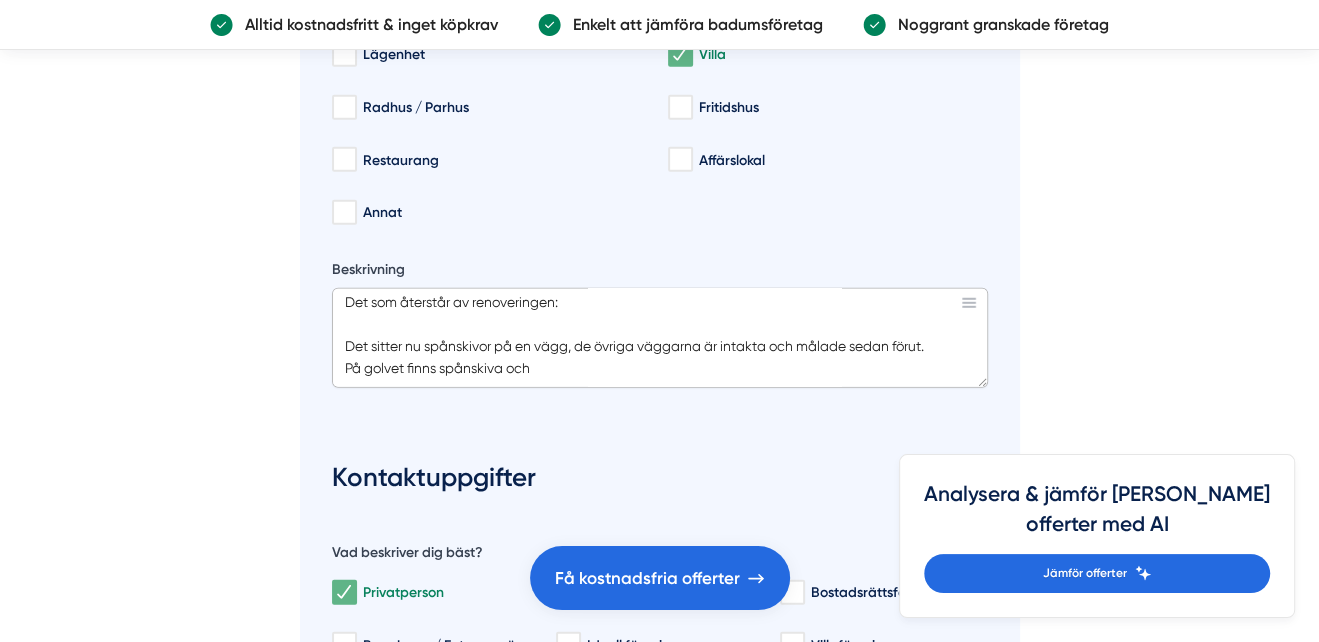 click on "Hej,
Det gäller renovering av ett badrum på 4,5 kvadratmeter. Det finns ett fönster i badrummet.
Orsaken till att det behöver renoveras är att rör i väggen har frusit sönder och orsakat läckage i badrummet.
Det finns ett pågående försäkringsärende och ett byggföretag, Byggtjänst, har påbörjat och slutfört en del arbete.
I korthet har det inte fungerat bra att anlita byggföretagets tjänster varför jag nu skulle vilja få offerter från olika badrumsföretag i [GEOGRAPHIC_DATA] på vad det skulle kosta* att slutföra renoveringen av badrummet.
* Efter ROT-avdraget på 50 %
Det som återstår av renoveringen:
Det sitter nu spånskivor på en vägg, de övriga väggarna är intakta och målade sedan förut.
På golvet finns spånskiva och" at bounding box center [660, 338] 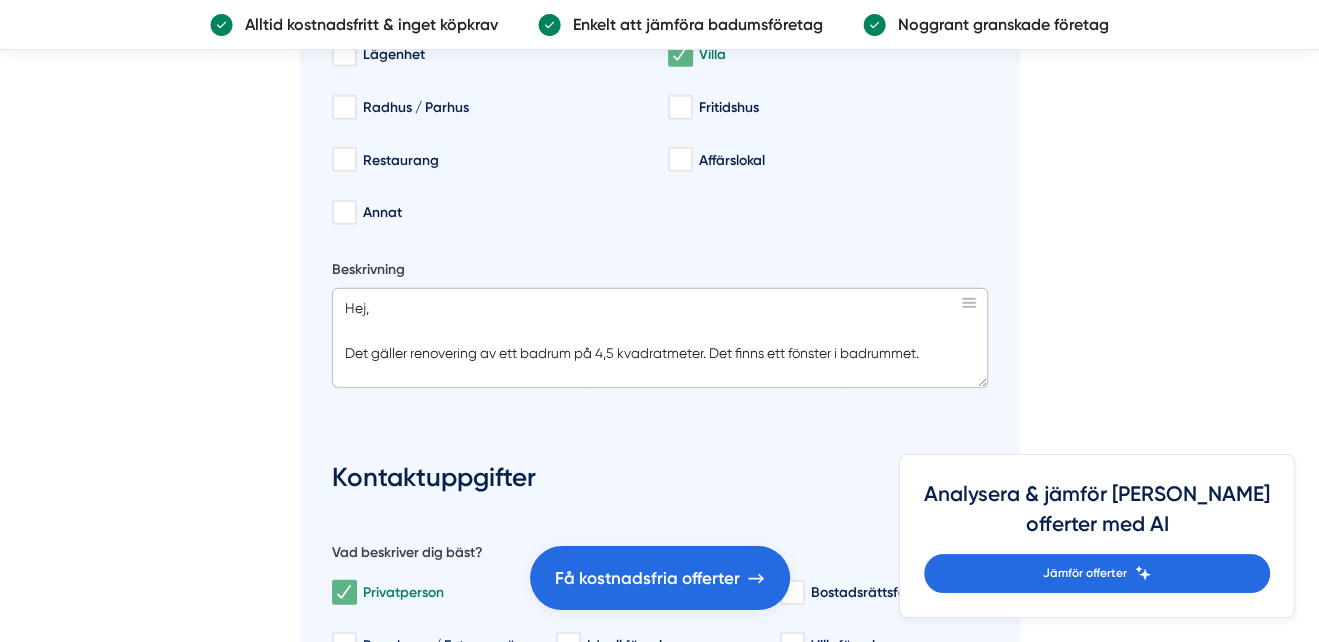 click on "Hej,
Det gäller renovering av ett badrum på 4,5 kvadratmeter. Det finns ett fönster i badrummet.
Orsaken till att det behöver renoveras är att rör i väggen har frusit sönder och orsakat läckage i badrummet.
Det finns ett pågående försäkringsärende och ett byggföretag, Byggtjänst, har påbörjat och slutfört en del arbete.
I korthet har det inte fungerat bra att anlita byggföretagets tjänster varför jag nu skulle vilja få offerter från olika badrumsföretag i [GEOGRAPHIC_DATA] på vad det skulle kosta* att slutföra renoveringen av badrummet.
* Efter ROT-avdraget på 50 %
Det som återstår av renoveringen:
Det sitter nu spånskivor på en vägg, de övriga väggarna är intakta och målade sedan förut.
På golvet finns spånskiva och" at bounding box center [660, 338] 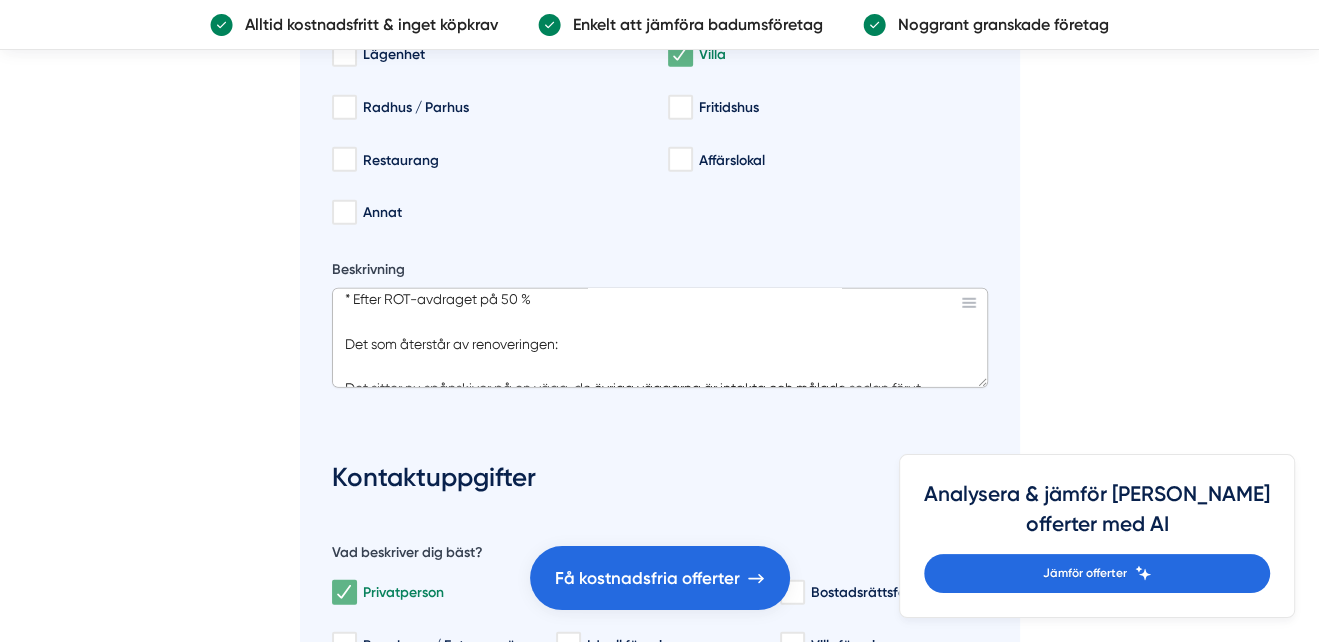 scroll, scrollTop: 361, scrollLeft: 0, axis: vertical 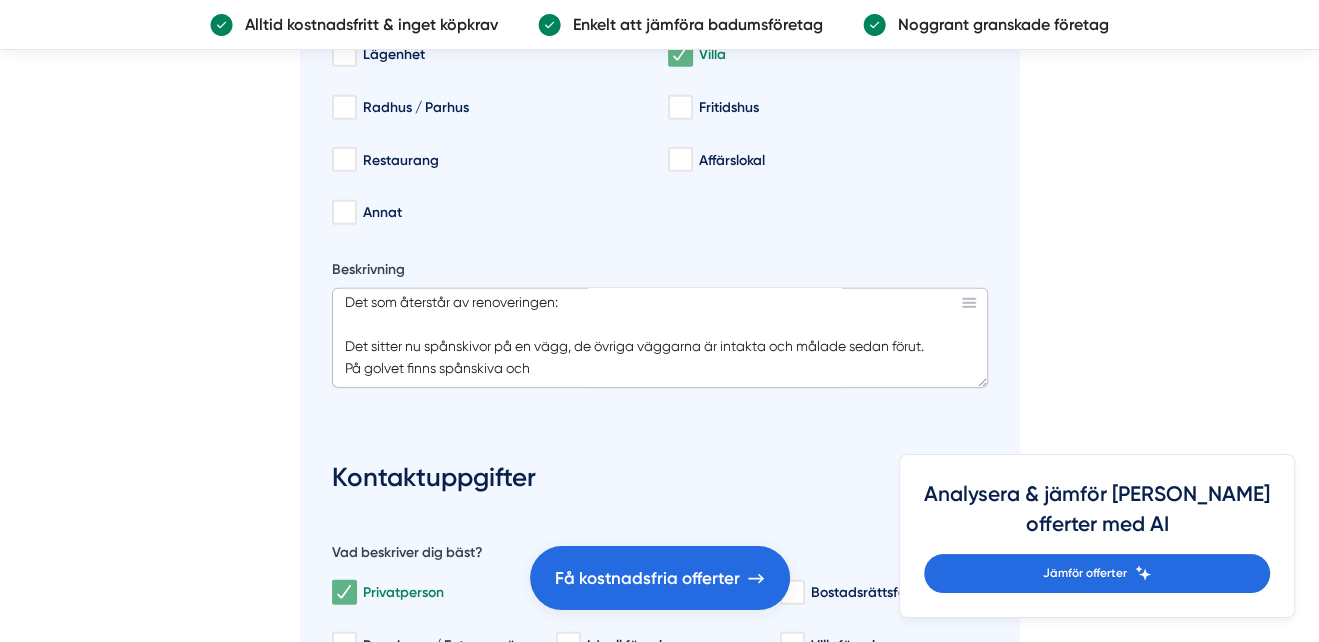 drag, startPoint x: 343, startPoint y: 294, endPoint x: 351, endPoint y: 376, distance: 82.38932 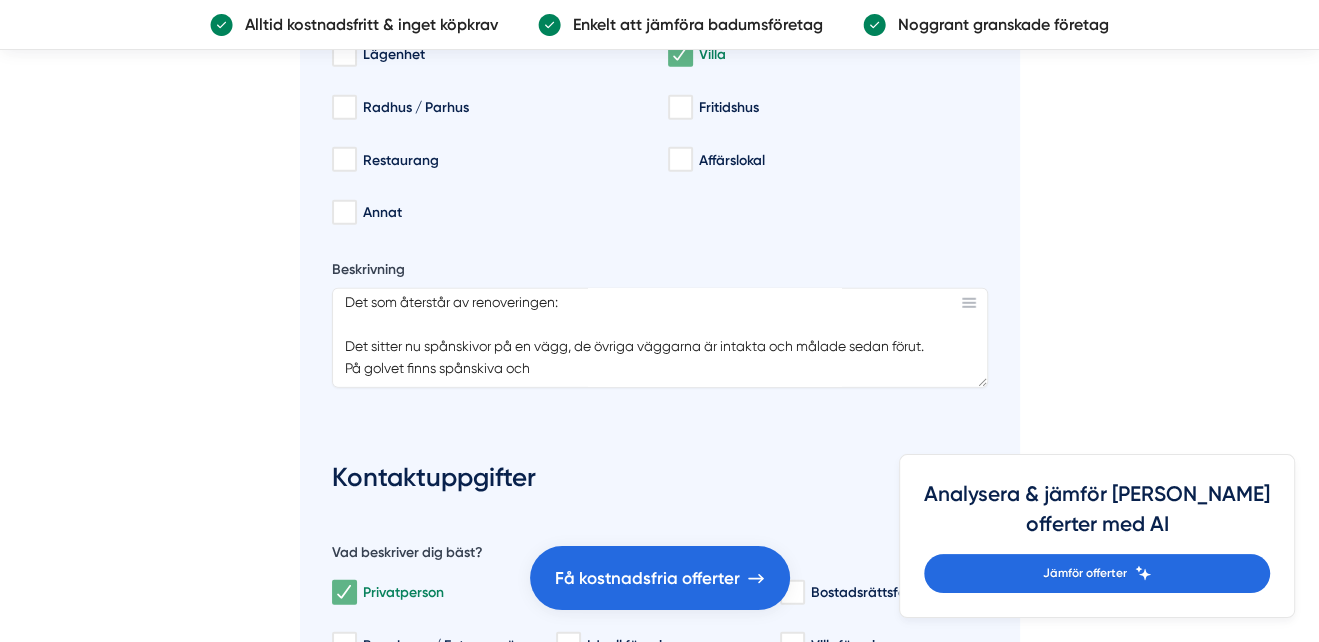 click on "Beskrivning Hej,
Det gäller renovering av ett badrum på 4,5 kvadratmeter. Det finns ett fönster i badrummet.
Orsaken till att det behöver renoveras är att rör i väggen har frusit sönder och orsakat läckage i badrummet.
Det finns ett pågående försäkringsärende och ett byggföretag, Byggtjänst, har påbörjat och slutfört en del arbete.
I korthet har det inte fungerat bra att anlita byggföretagets tjänster varför jag nu skulle vilja få offerter från olika badrumsföretag i [GEOGRAPHIC_DATA] på vad det skulle kosta* att slutföra renoveringen av badrummet.
* Efter ROT-avdraget på 50 %
Det som återstår av renoveringen:
Det sitter nu spånskivor på en vägg, de övriga väggarna är intakta och målade sedan förut.
På golvet finns spånskiva och" at bounding box center (660, 332) 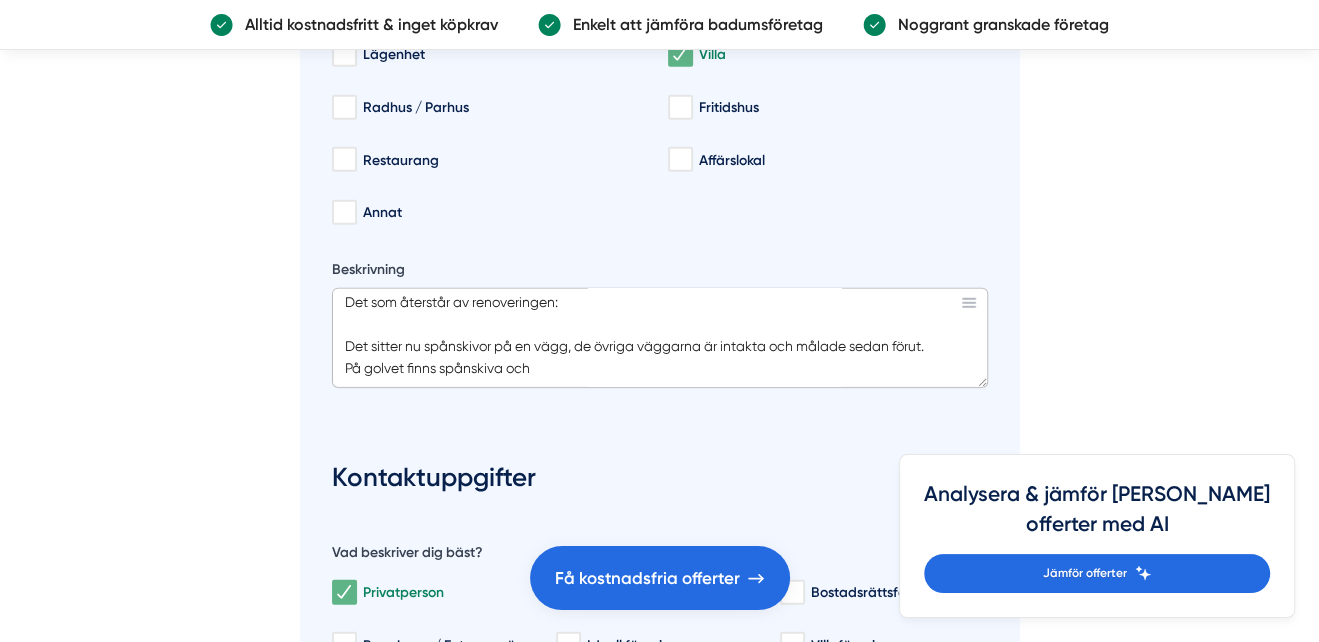scroll, scrollTop: 361, scrollLeft: 0, axis: vertical 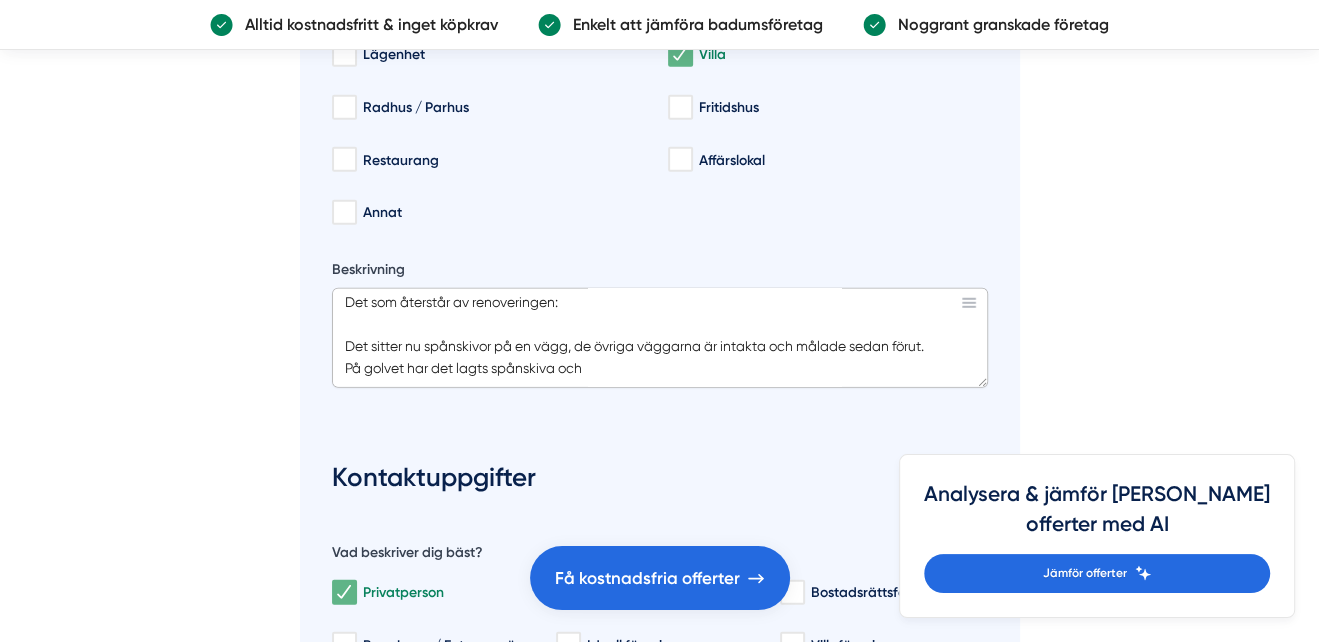 click on "Hej,
Det gäller renovering av ett badrum på 4,5 kvadratmeter. Det finns ett fönster i badrummet.
Orsaken till att det behöver renoveras är att rör i väggen har frusit sönder och orsakat läckage i badrummet.
Det finns ett pågående försäkringsärende och ett byggföretag, Byggtjänst, har påbörjat och slutfört en del arbete.
I korthet har det inte fungerat bra att anlita byggföretagets tjänster varför jag nu skulle vilja få offerter från olika badrumsföretag i [GEOGRAPHIC_DATA] på vad det skulle kosta* att slutföra renoveringen av badrummet.
* Efter ROT-avdraget på 50 %
Det som återstår av renoveringen:
Det sitter nu spånskivor på en vägg, de övriga väggarna är intakta och målade sedan förut.
På golvet har det lagts spånskiva och" at bounding box center (660, 338) 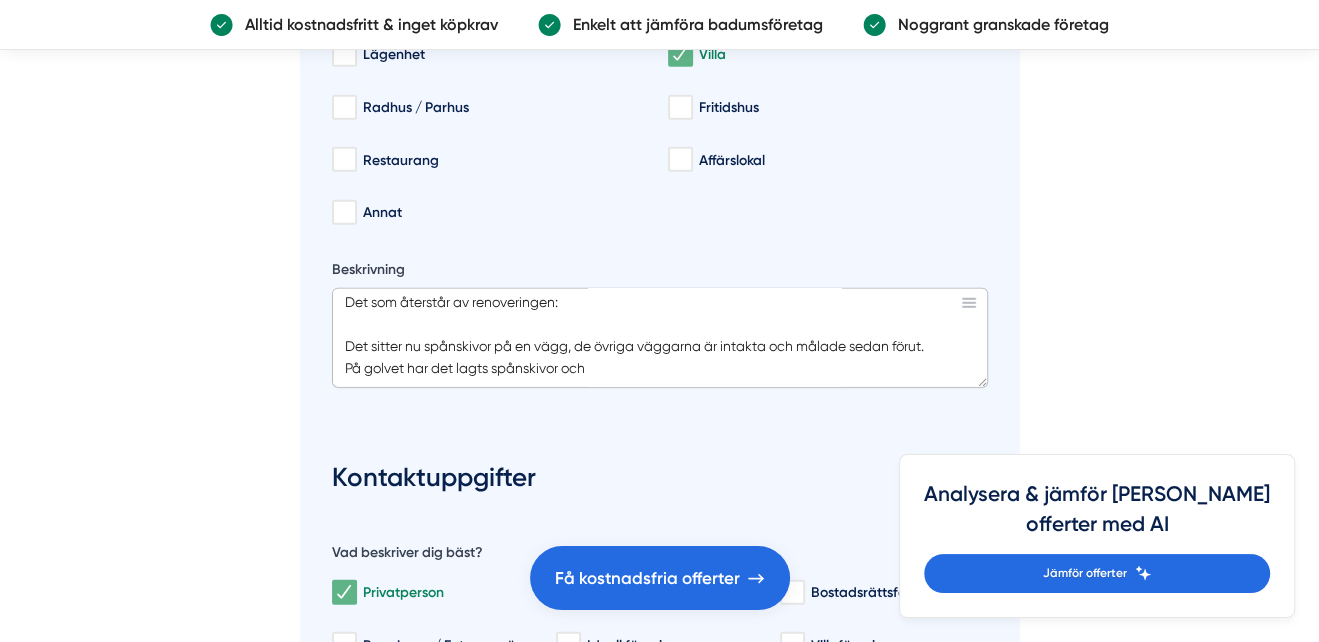 click on "Hej,
Det gäller renovering av ett badrum på 4,5 kvadratmeter. Det finns ett fönster i badrummet.
Orsaken till att det behöver renoveras är att rör i väggen har frusit sönder och orsakat läckage i badrummet.
Det finns ett pågående försäkringsärende och ett byggföretag, Byggtjänst, har påbörjat och slutfört en del arbete.
I korthet har det inte fungerat bra att anlita byggföretagets tjänster varför jag nu skulle vilja få offerter från olika badrumsföretag i [GEOGRAPHIC_DATA] på vad det skulle kosta* att slutföra renoveringen av badrummet.
* Efter ROT-avdraget på 50 %
Det som återstår av renoveringen:
Det sitter nu spånskivor på en vägg, de övriga väggarna är intakta och målade sedan förut.
På golvet har det lagts spånskivor och" at bounding box center (660, 338) 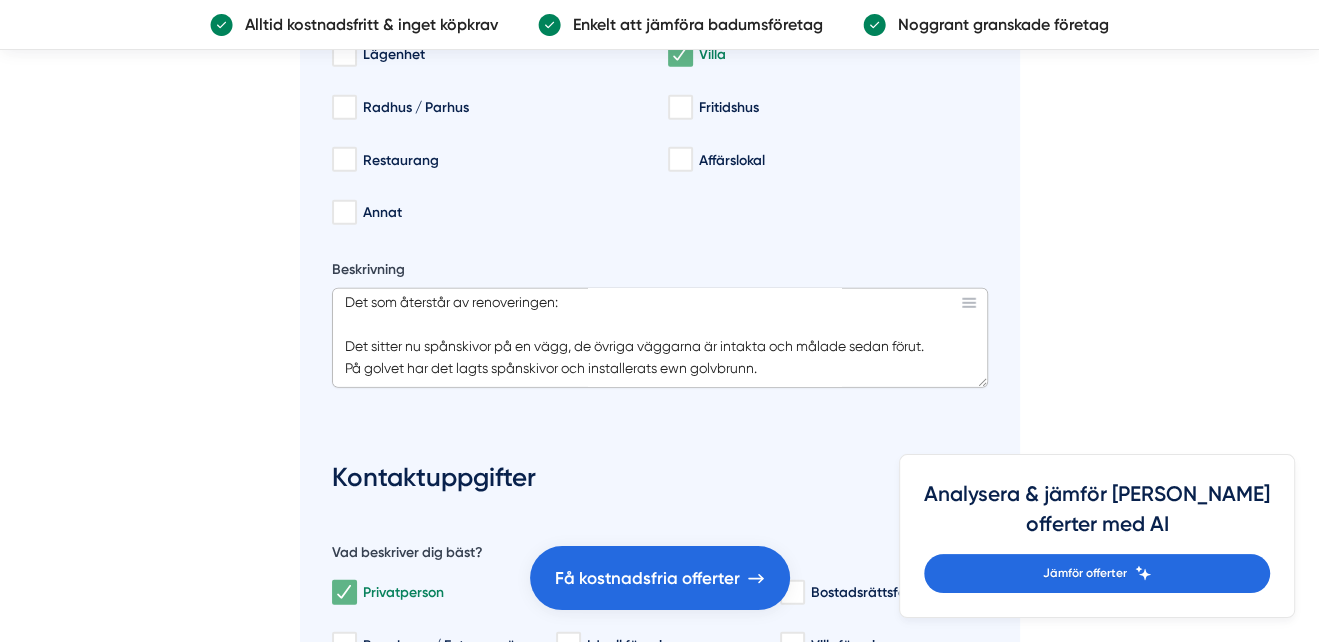 click on "Hej,
Det gäller renovering av ett badrum på 4,5 kvadratmeter. Det finns ett fönster i badrummet.
Orsaken till att det behöver renoveras är att rör i väggen har frusit sönder och orsakat läckage i badrummet.
Det finns ett pågående försäkringsärende och ett byggföretag, Byggtjänst, har påbörjat och slutfört en del arbete.
I korthet har det inte fungerat bra att anlita byggföretagets tjänster varför jag nu skulle vilja få offerter från olika badrumsföretag i [GEOGRAPHIC_DATA] på vad det skulle kosta* att slutföra renoveringen av badrummet.
* Efter ROT-avdraget på 50 %
Det som återstår av renoveringen:
Det sitter nu spånskivor på en vägg, de övriga väggarna är intakta och målade sedan förut.
På golvet har det lagts spånskivor och installerats ewn golvbrunn." at bounding box center (660, 338) 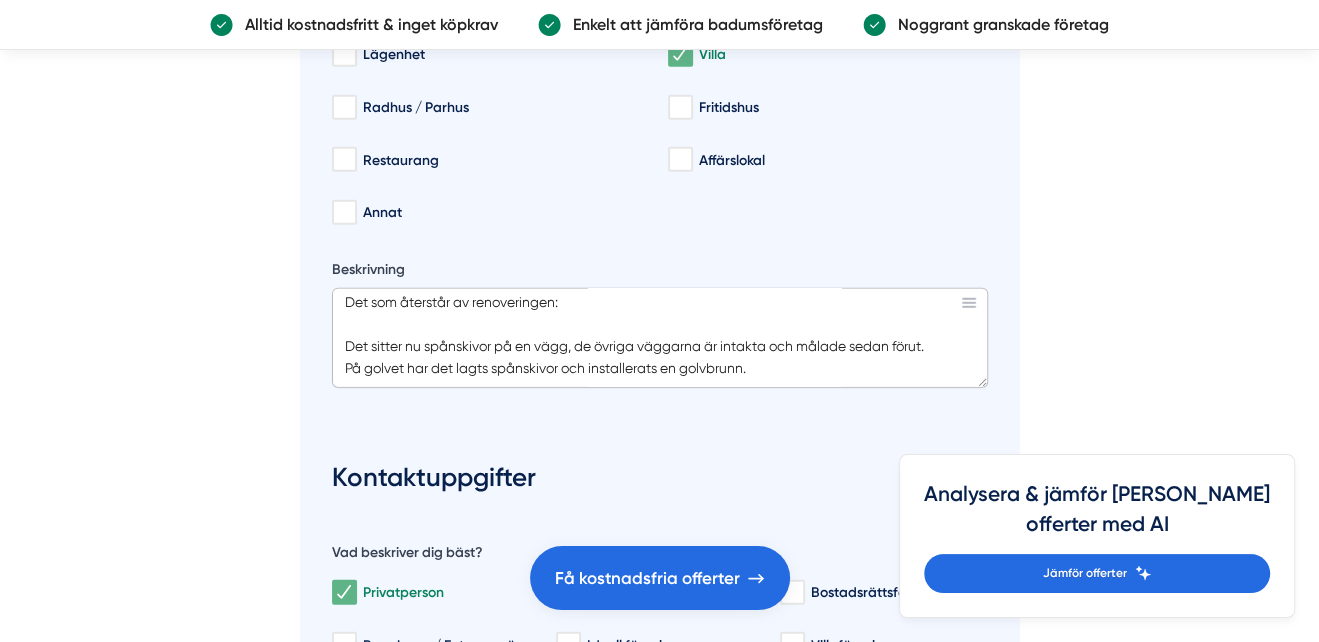 scroll, scrollTop: 0, scrollLeft: 0, axis: both 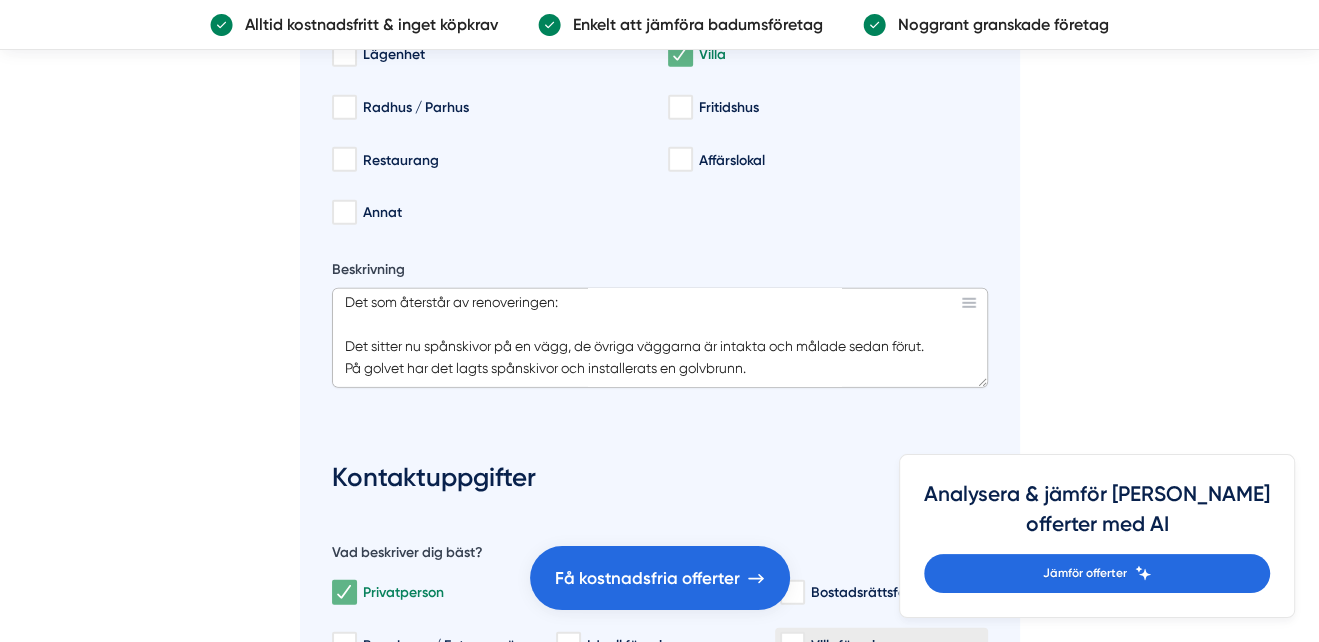 type on "Hej,
Det gäller renovering av ett badrum på 4,5 kvadratmeter. Det finns ett fönster i badrummet.
Orsaken till att det behöver renoveras är att rör i väggen har frusit sönder och orsakat läckage i badrummet.
Det finns ett pågående försäkringsärende och ett byggföretag, Byggtjänst, har påbörjat och slutfört en del arbete.
I korthet har det inte fungerat bra att anlita byggföretagets tjänster varför jag nu skulle vilja få offerter från olika badrumsföretag i [GEOGRAPHIC_DATA] på vad det skulle kosta* att slutföra renoveringen av badrummet.
* Efter ROT-avdraget på 50 %
Det som återstår av renoveringen:
Det sitter nu spånskivor på en vägg, de övriga väggarna är intakta och målade sedan förut.
På golvet har det lagts spånskivor och installerats en golvbrunn." 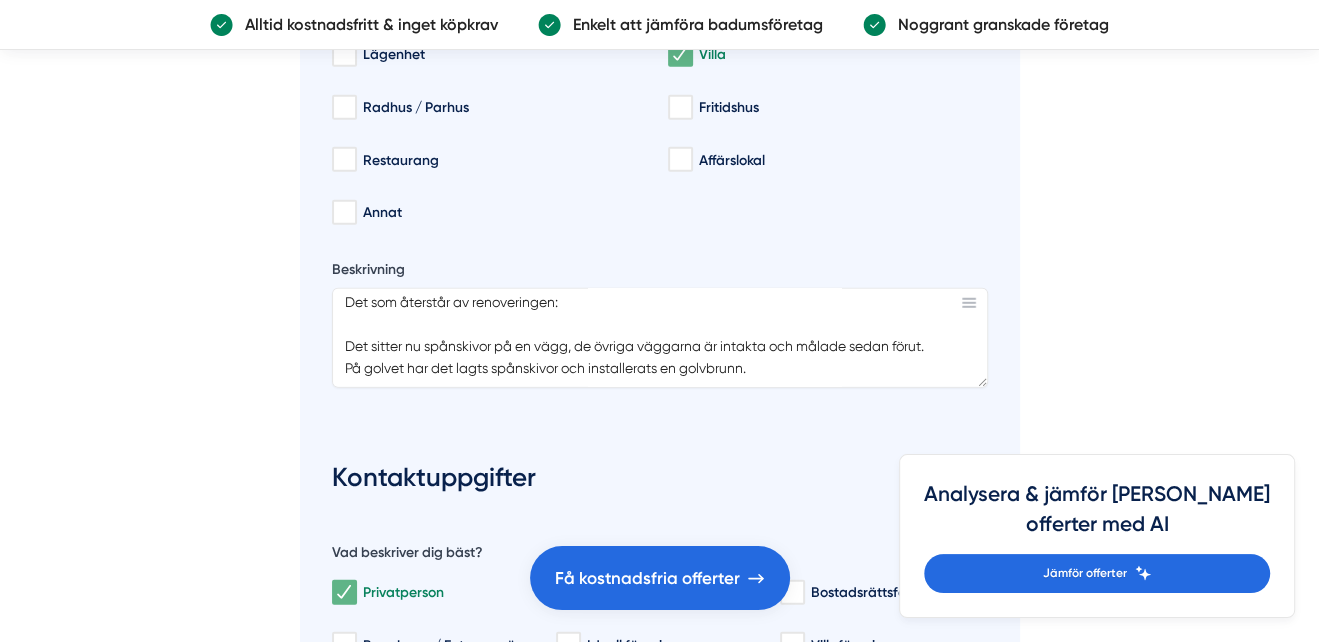 click on "Beskrivning Hej,
Det gäller renovering av ett badrum på 4,5 kvadratmeter. Det finns ett fönster i badrummet.
Orsaken till att det behöver renoveras är att rör i väggen har frusit sönder och orsakat läckage i badrummet.
Det finns ett pågående försäkringsärende och ett byggföretag, Byggtjänst, har påbörjat och slutfört en del arbete.
I korthet har det inte fungerat bra att anlita byggföretagets tjänster varför jag nu skulle vilja få offerter från olika badrumsföretag i [GEOGRAPHIC_DATA] på vad det skulle kosta* att slutföra renoveringen av badrummet.
* Efter ROT-avdraget på 50 %
Det som återstår av renoveringen:
Det sitter nu spånskivor på en vägg, de övriga väggarna är intakta och målade sedan förut.
På golvet har det lagts spånskivor och installerats en golvbrunn." at bounding box center [660, 332] 